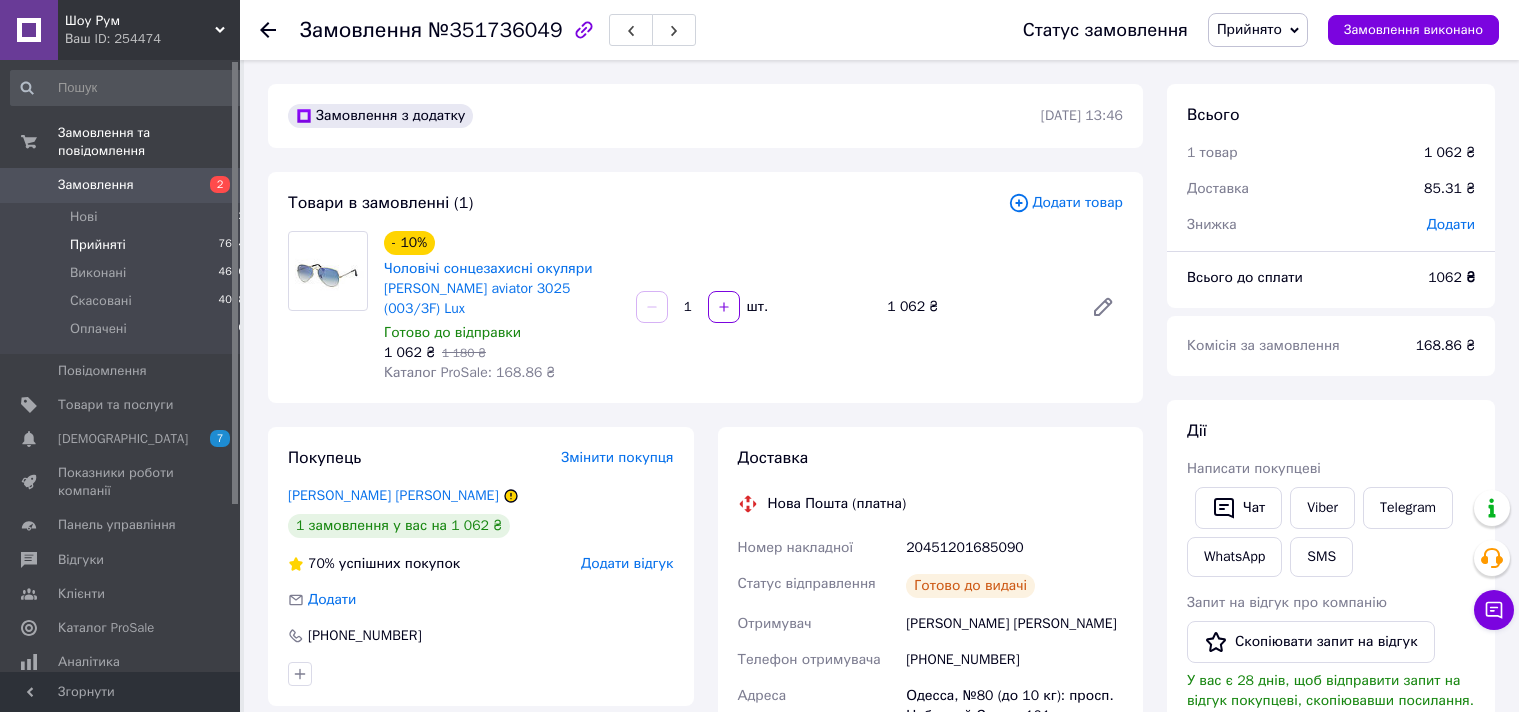 scroll, scrollTop: 0, scrollLeft: 0, axis: both 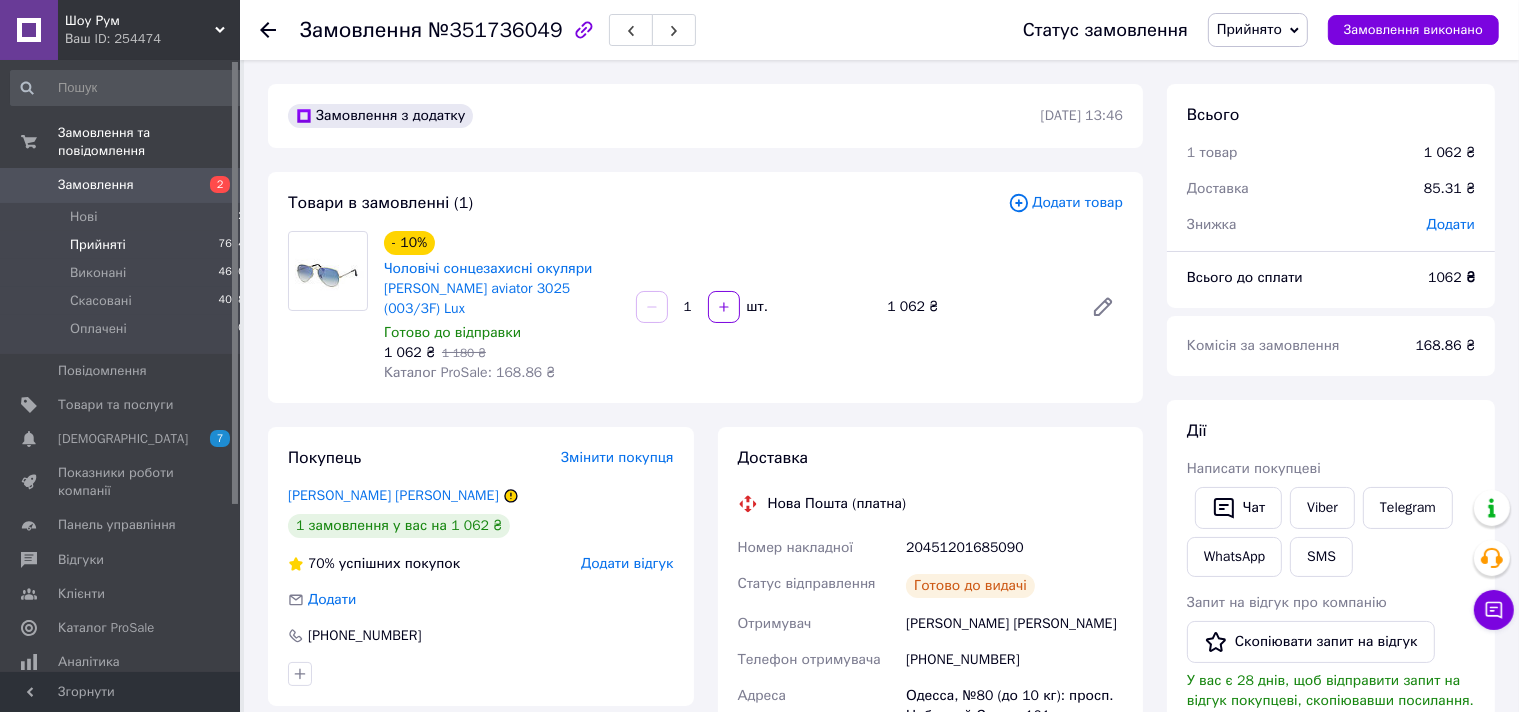 click on "Прийняті" at bounding box center (98, 245) 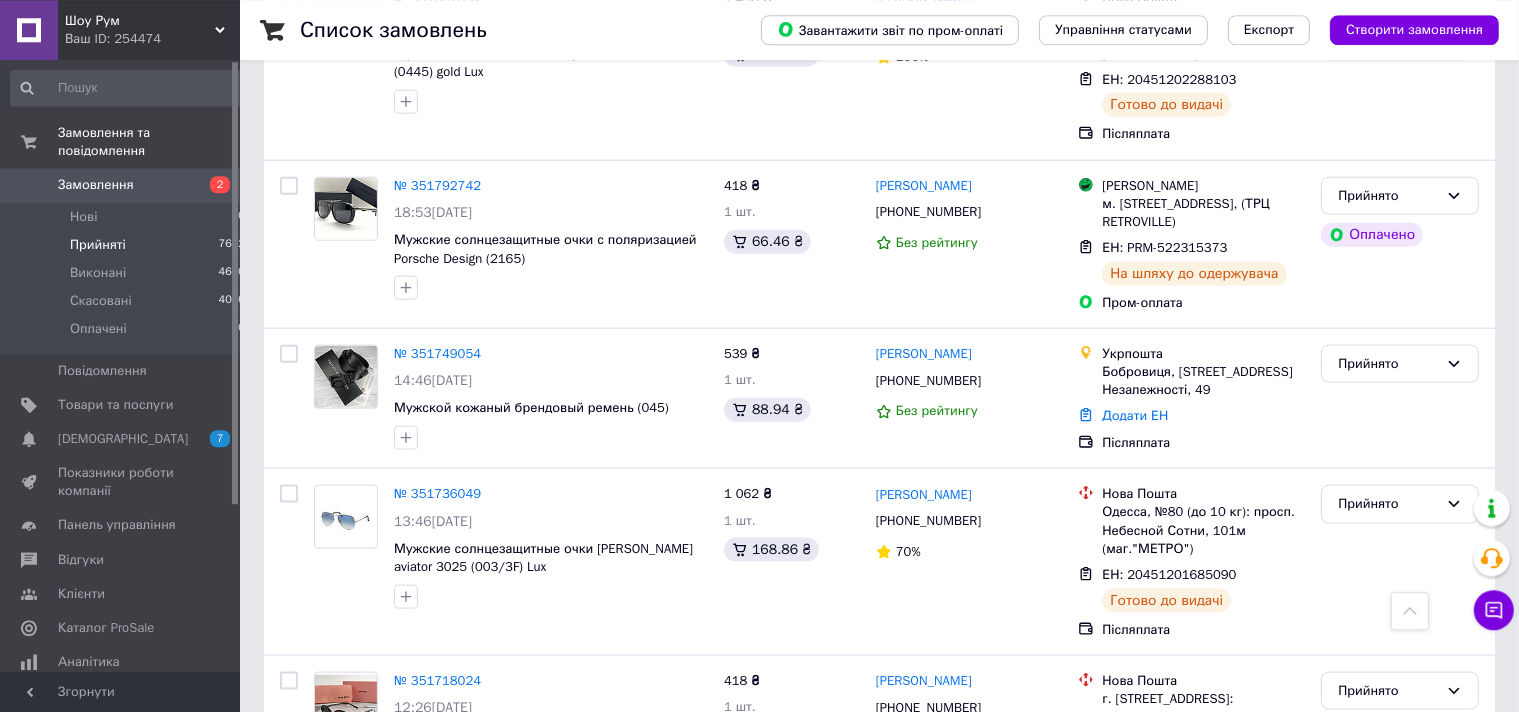 scroll, scrollTop: 2405, scrollLeft: 0, axis: vertical 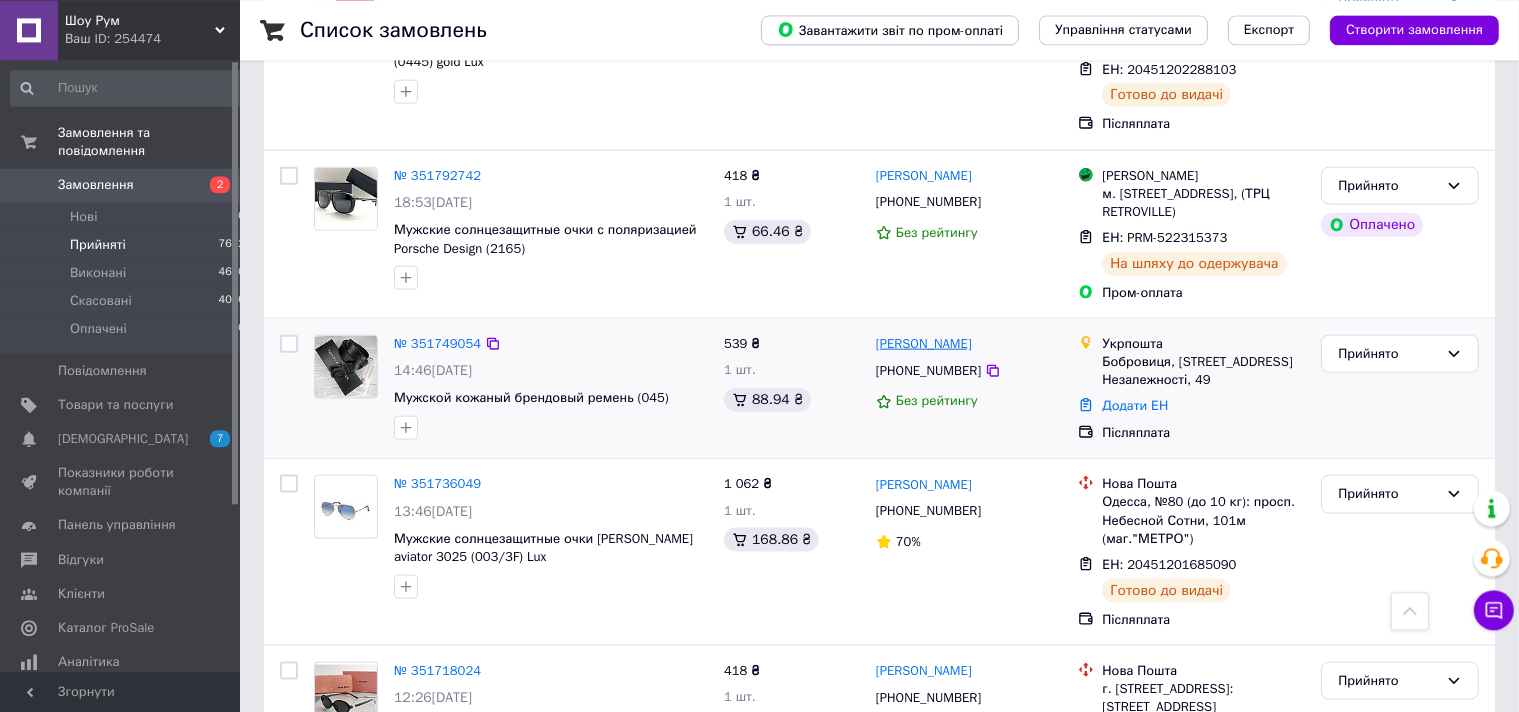 click on "[PERSON_NAME]" at bounding box center (924, 343) 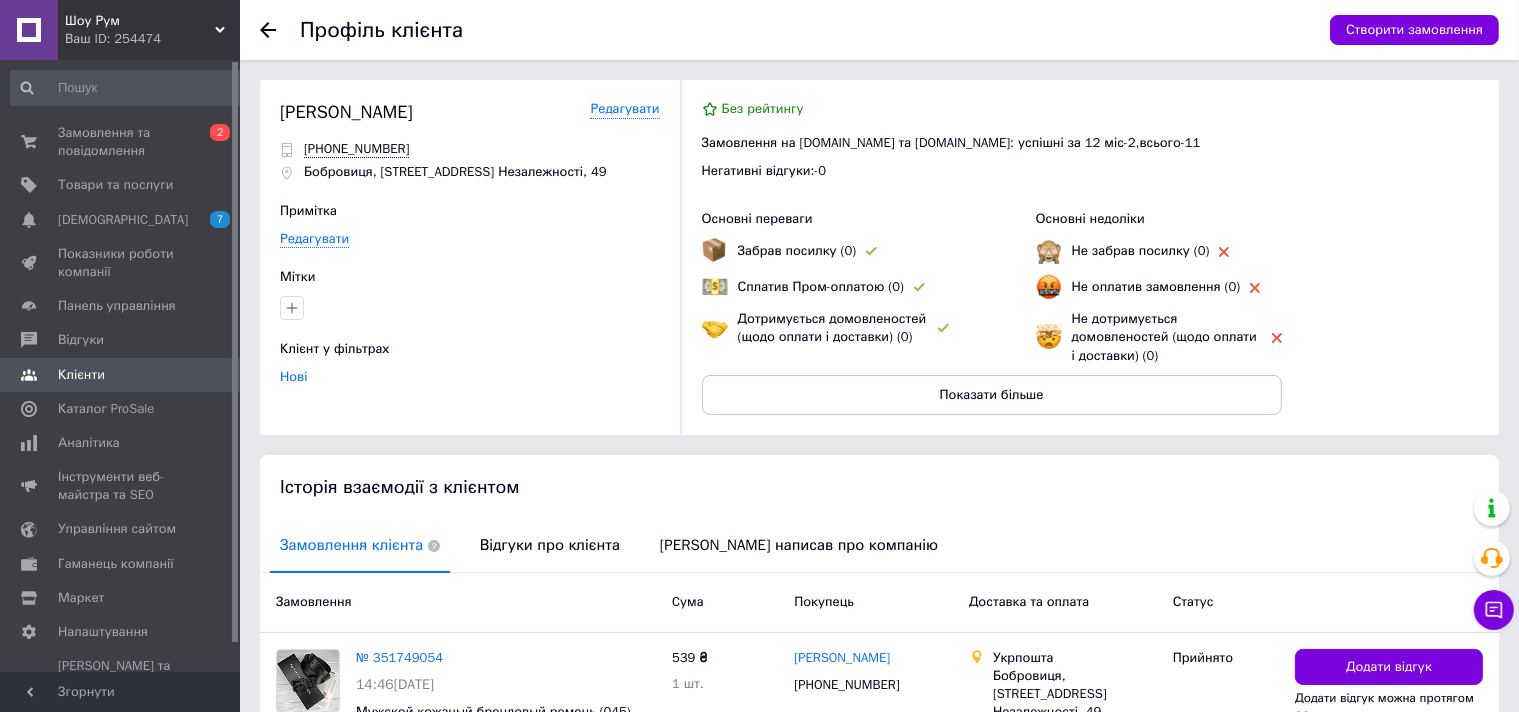 scroll, scrollTop: 139, scrollLeft: 0, axis: vertical 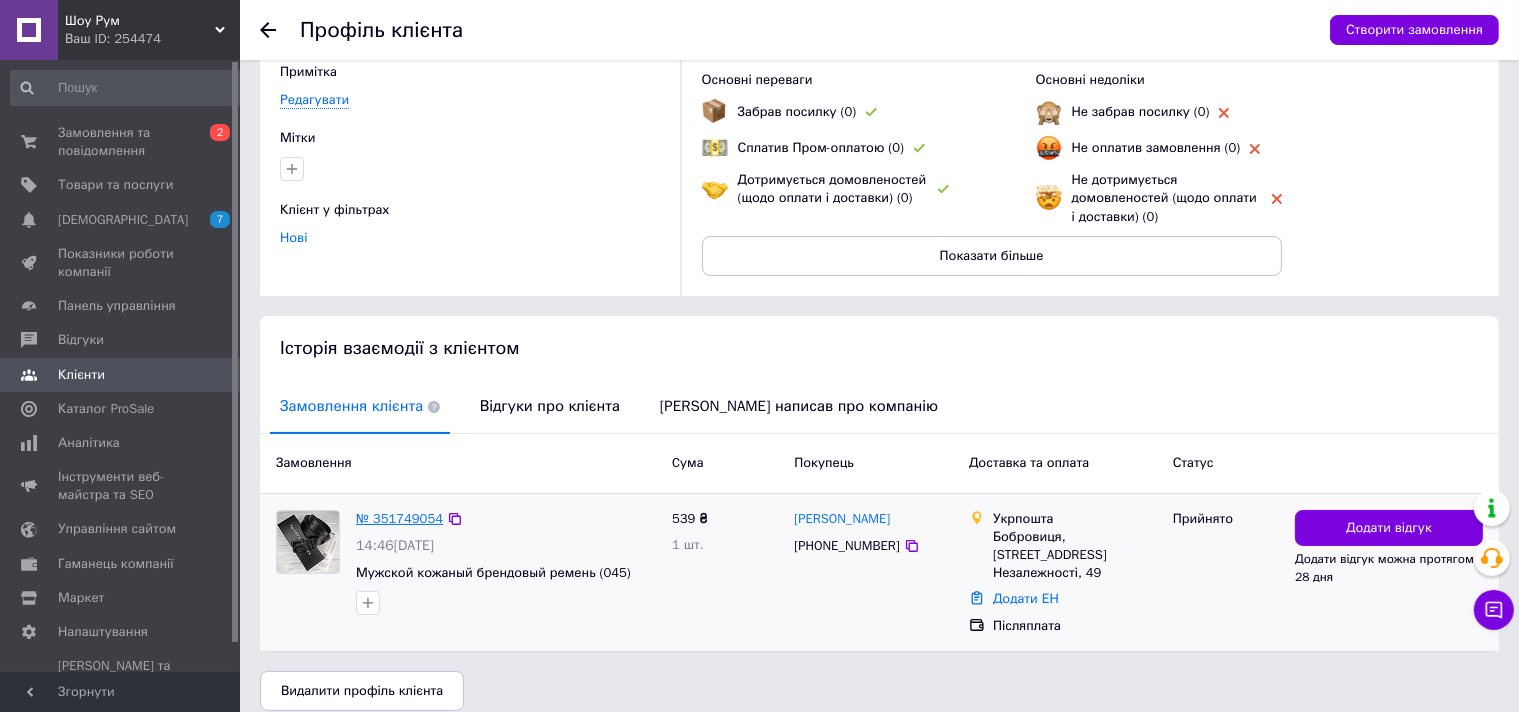 click on "№ 351749054" at bounding box center [399, 518] 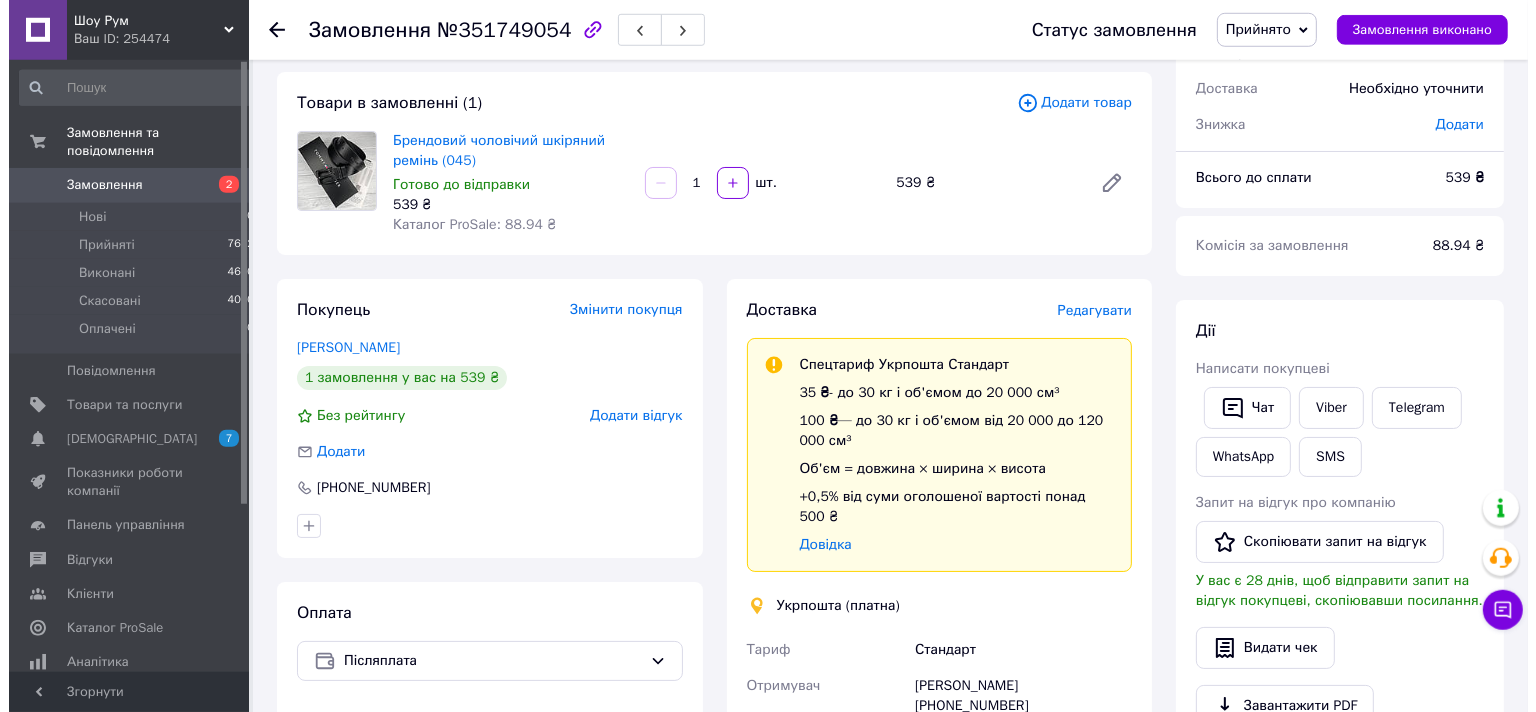 scroll, scrollTop: 99, scrollLeft: 0, axis: vertical 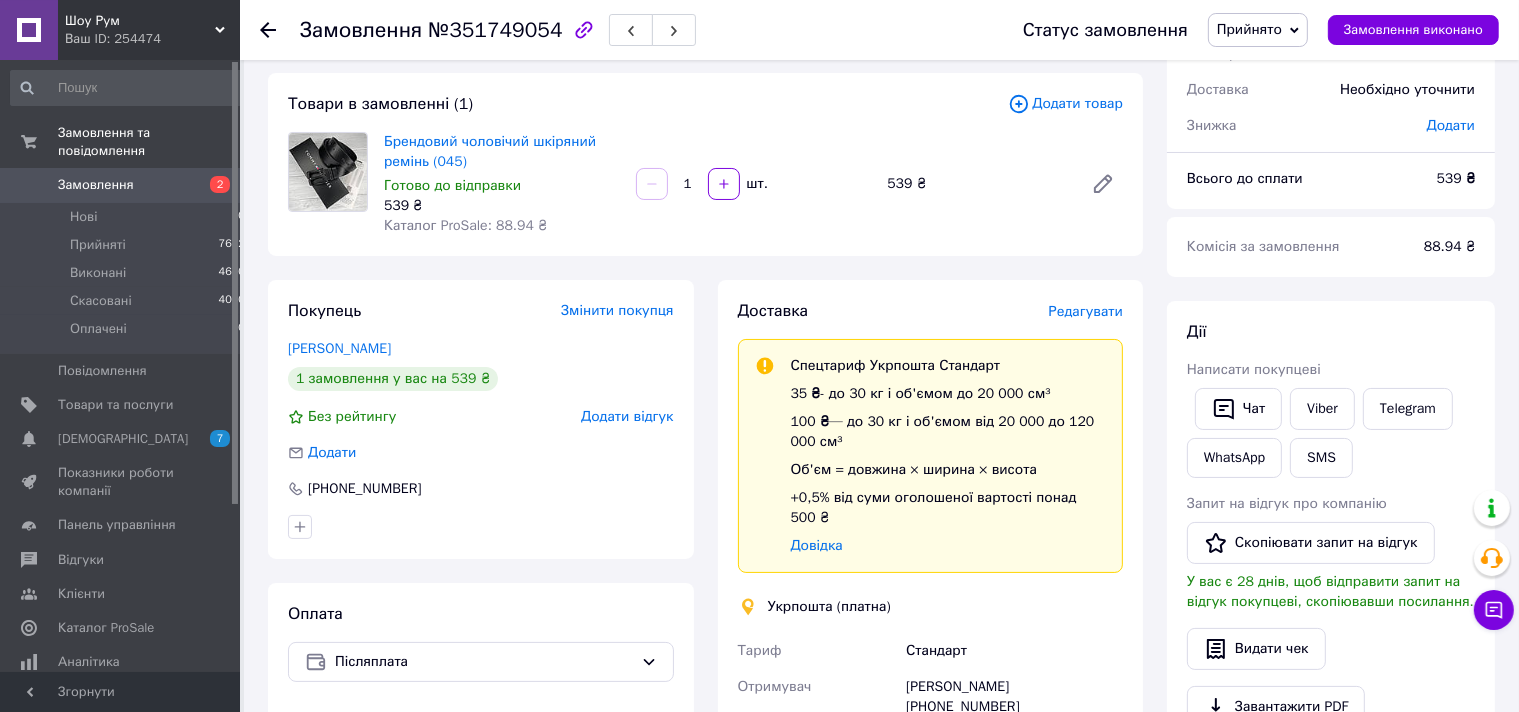 click on "Редагувати" at bounding box center [1086, 311] 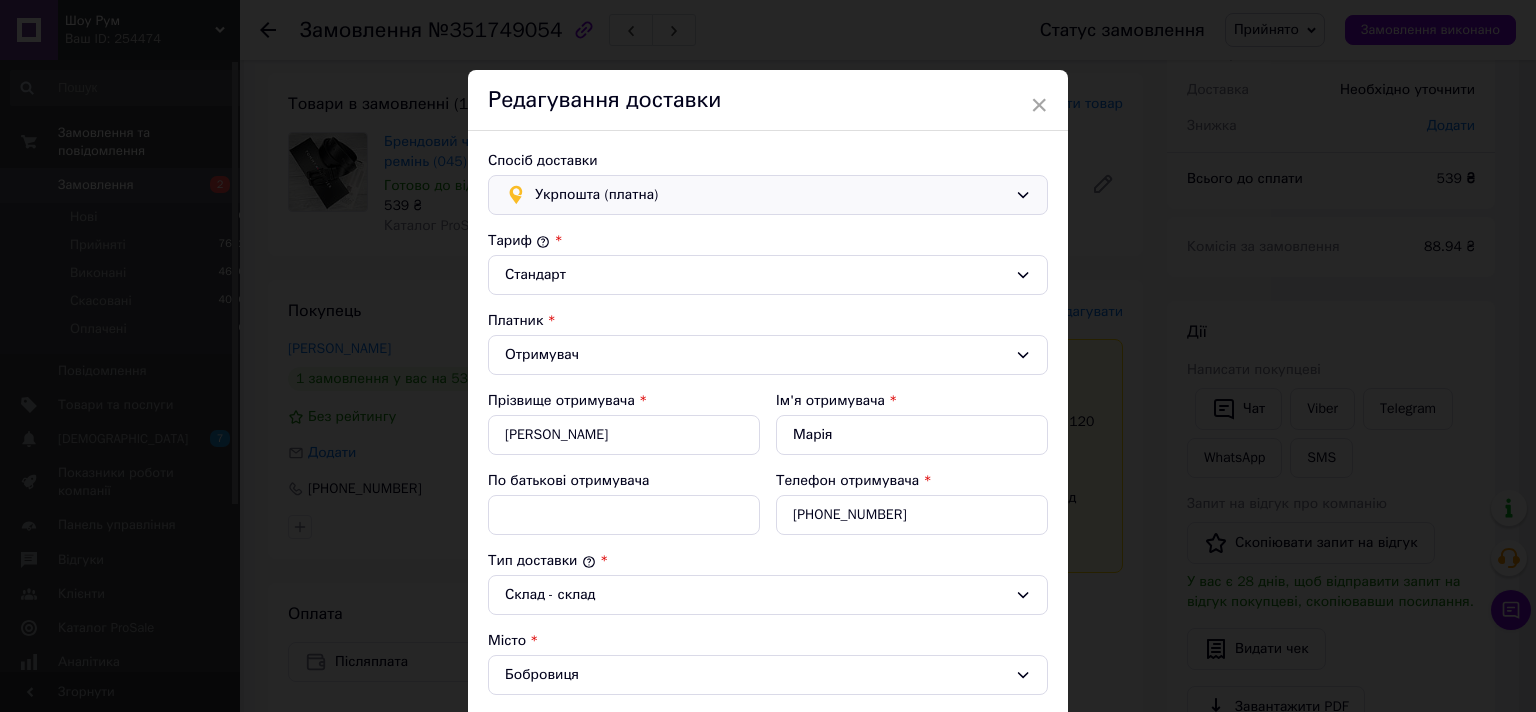 click on "Укрпошта (платна)" at bounding box center [771, 195] 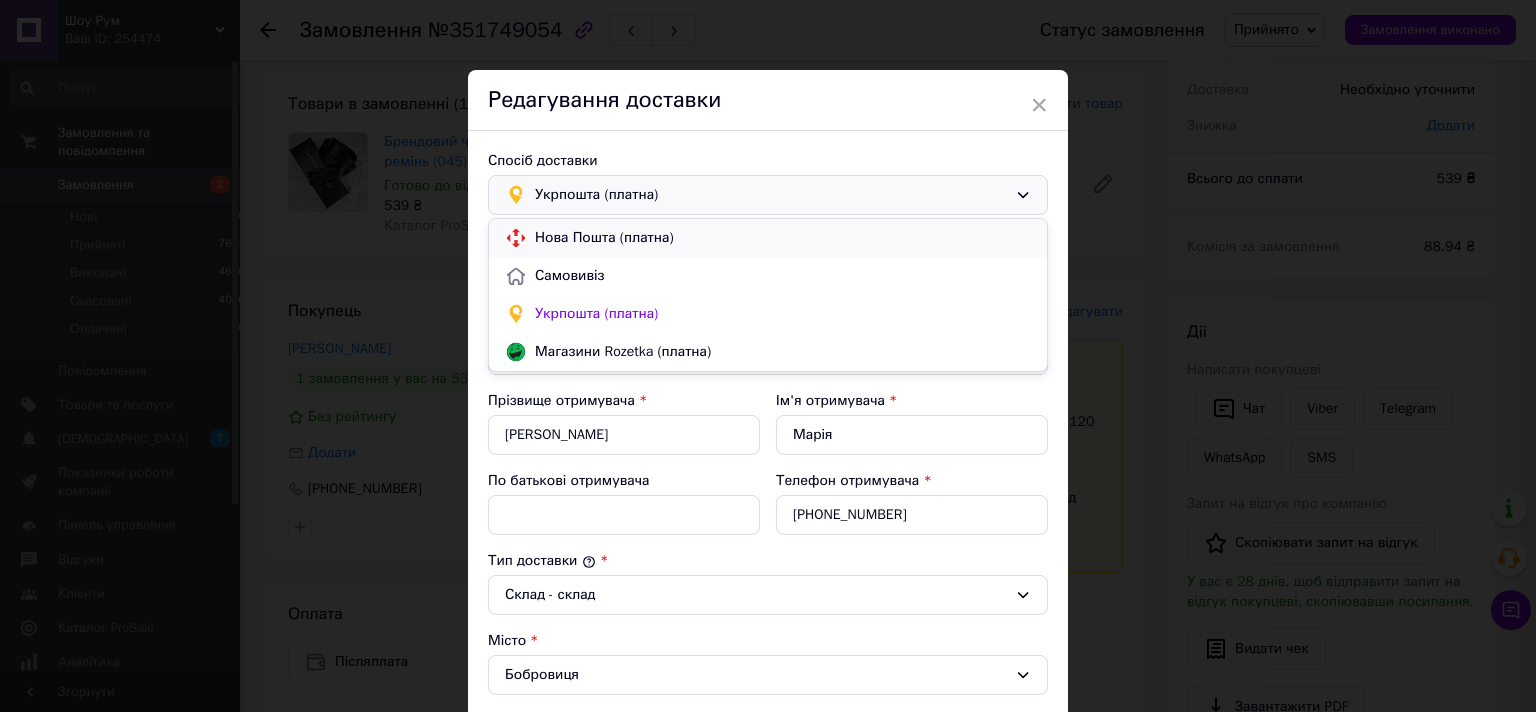 click on "Нова Пошта (платна)" at bounding box center [783, 238] 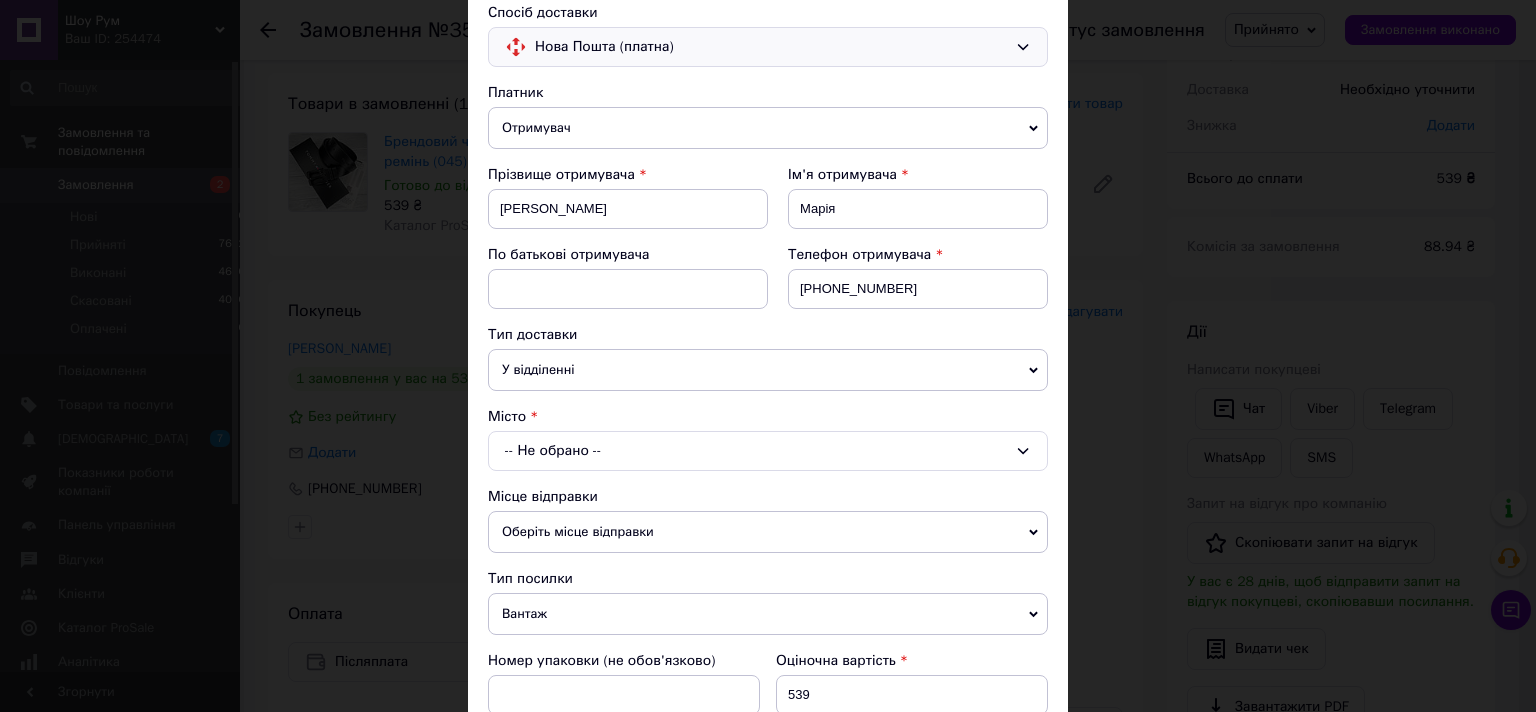 scroll, scrollTop: 150, scrollLeft: 0, axis: vertical 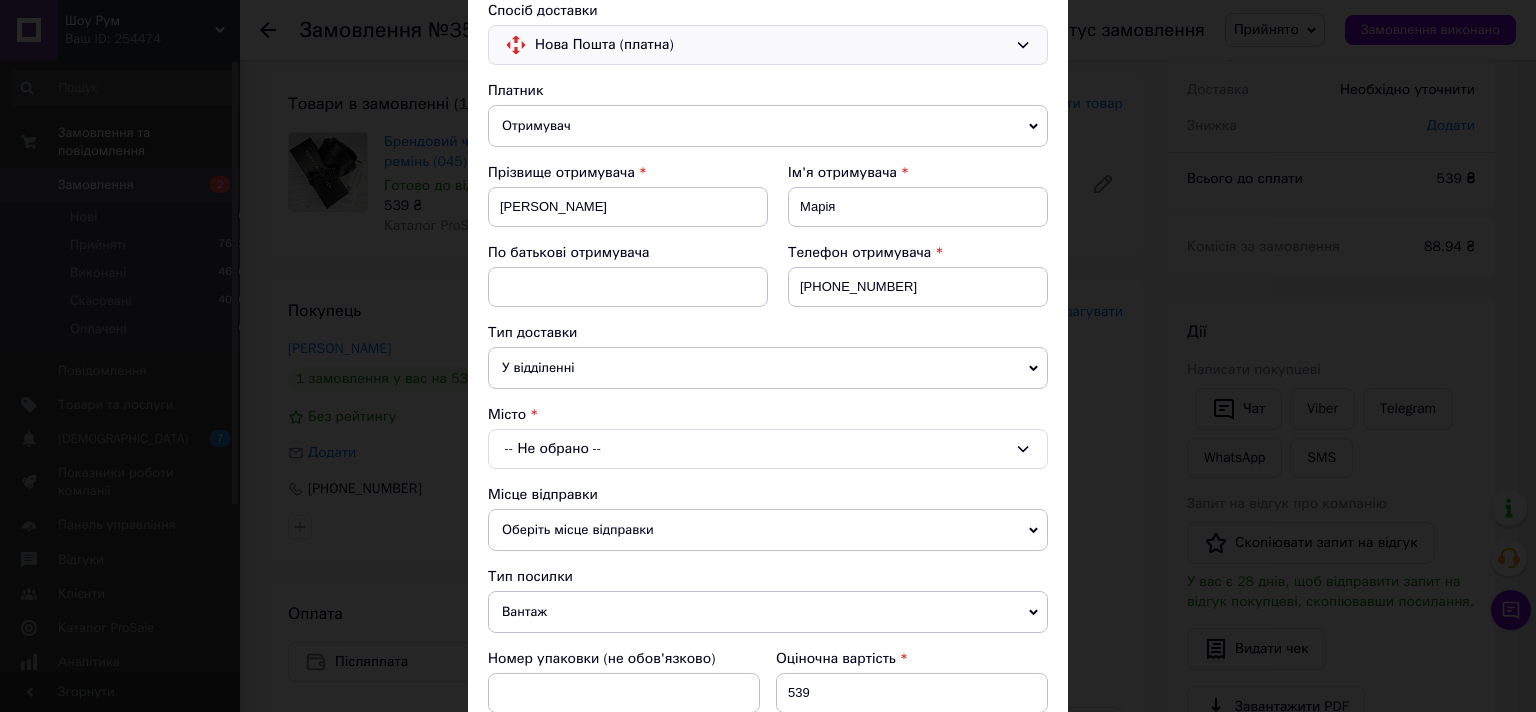 click on "-- Не обрано --" at bounding box center (768, 449) 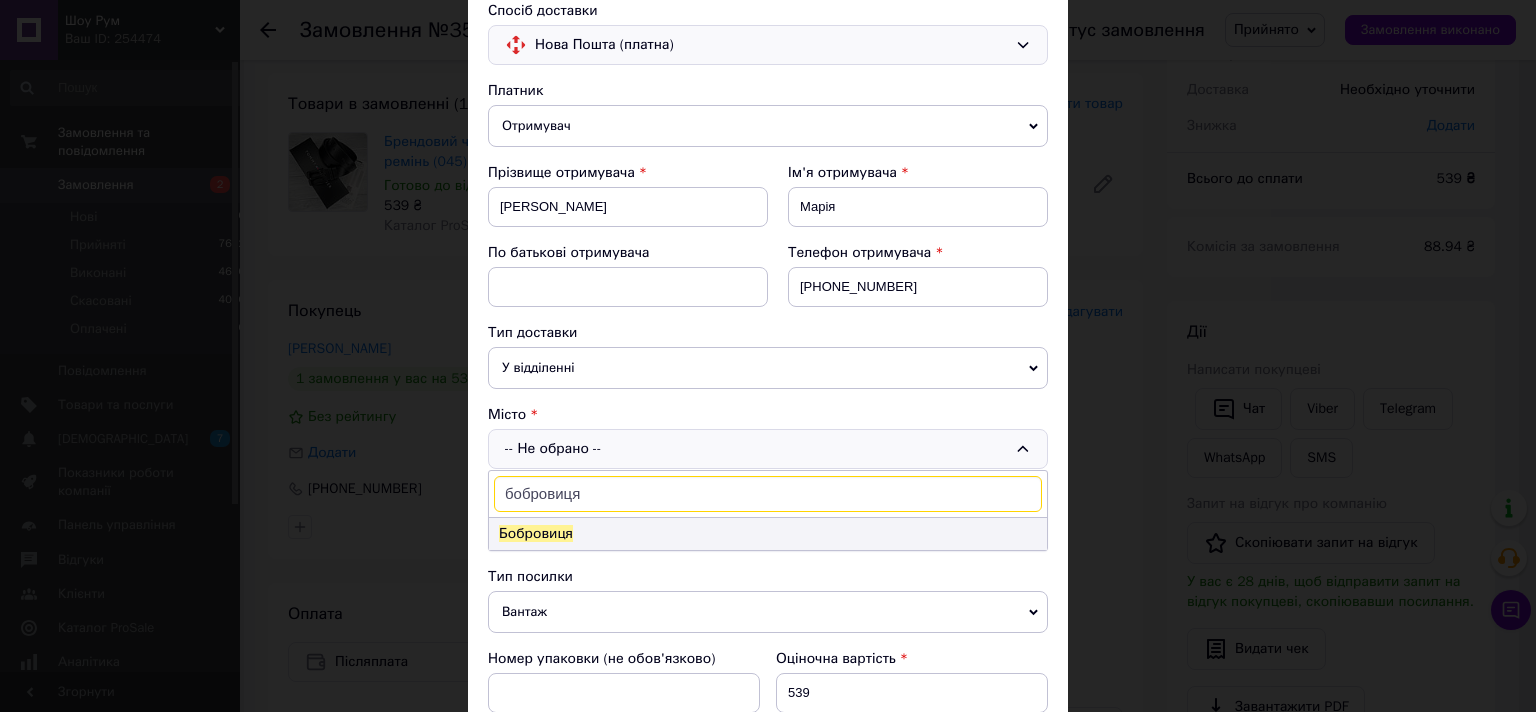 type on "бобровиця" 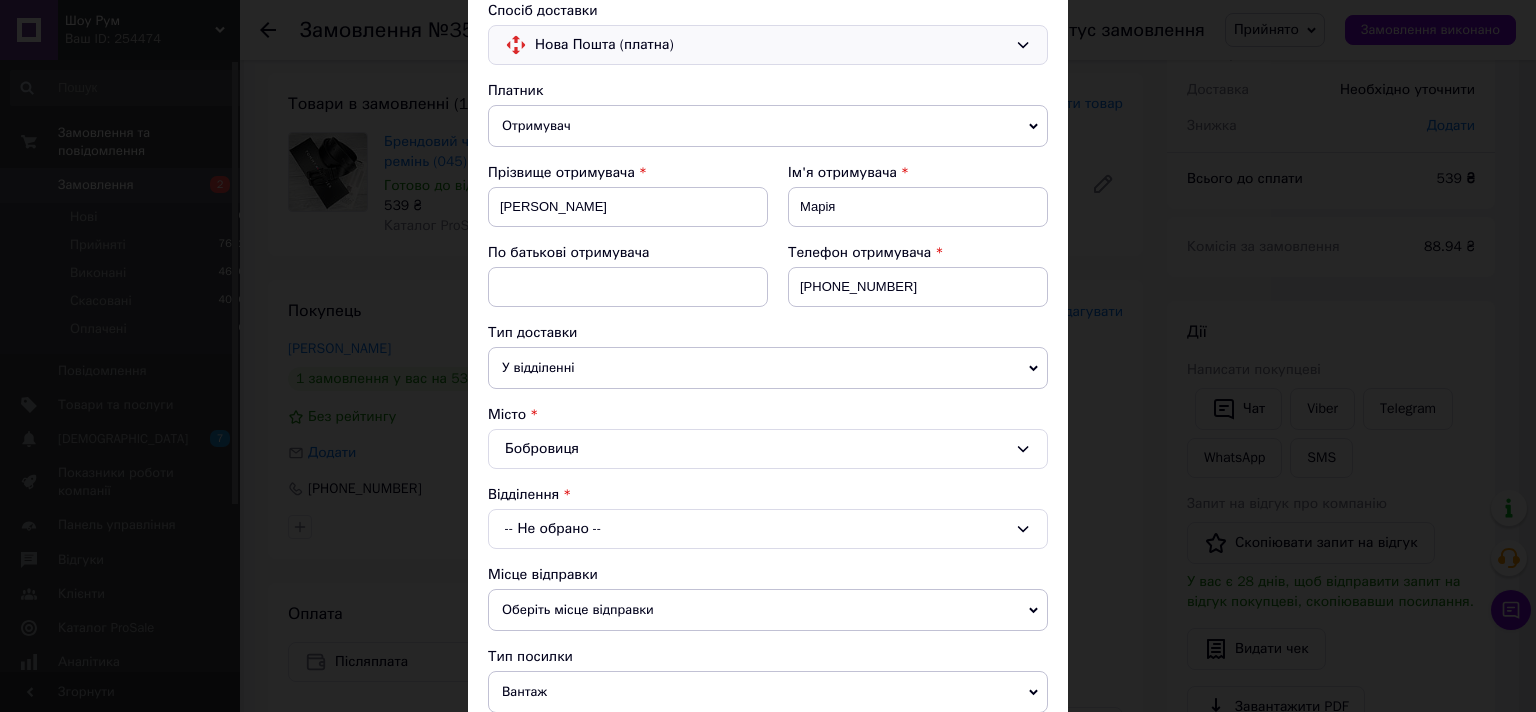 click on "-- Не обрано --" at bounding box center (768, 529) 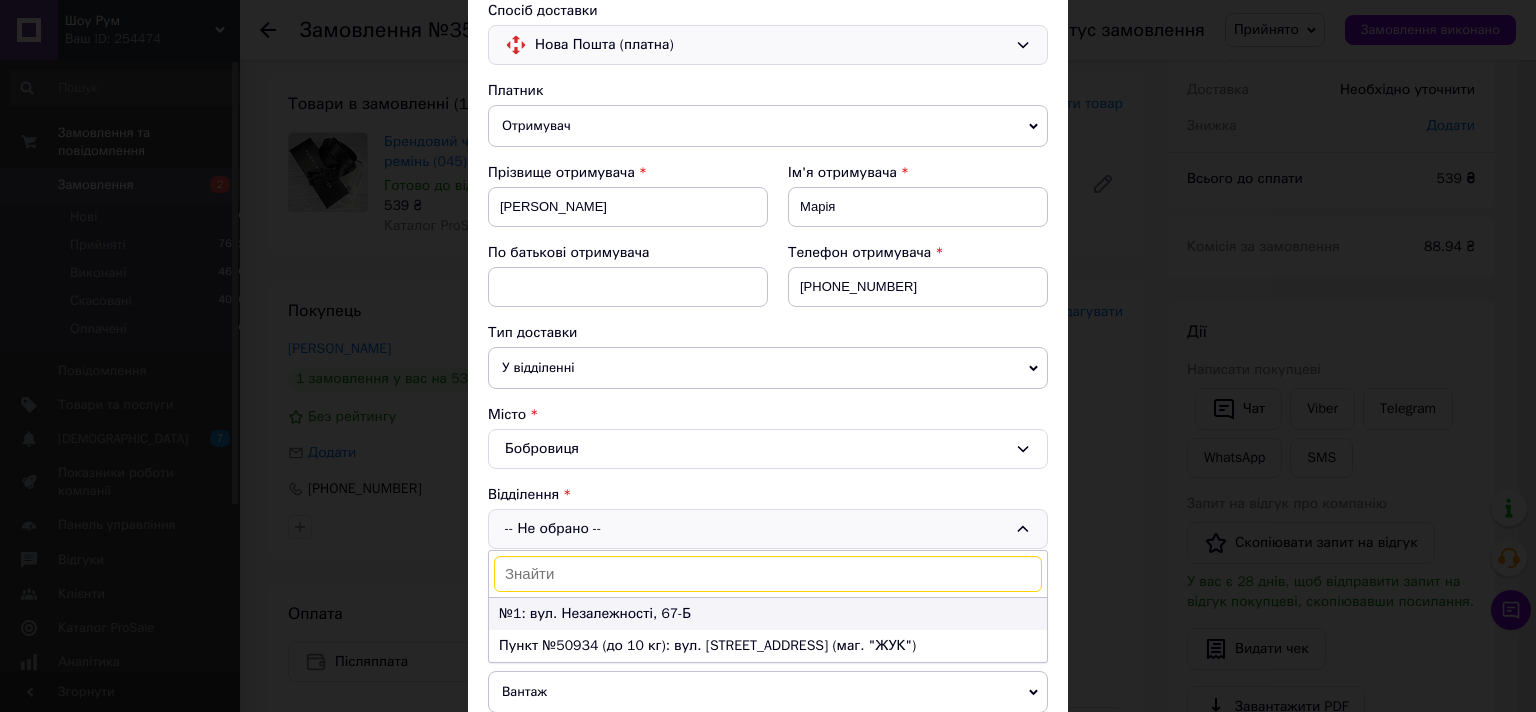 click on "№1: вул. Незалежності, 67-Б" at bounding box center [768, 614] 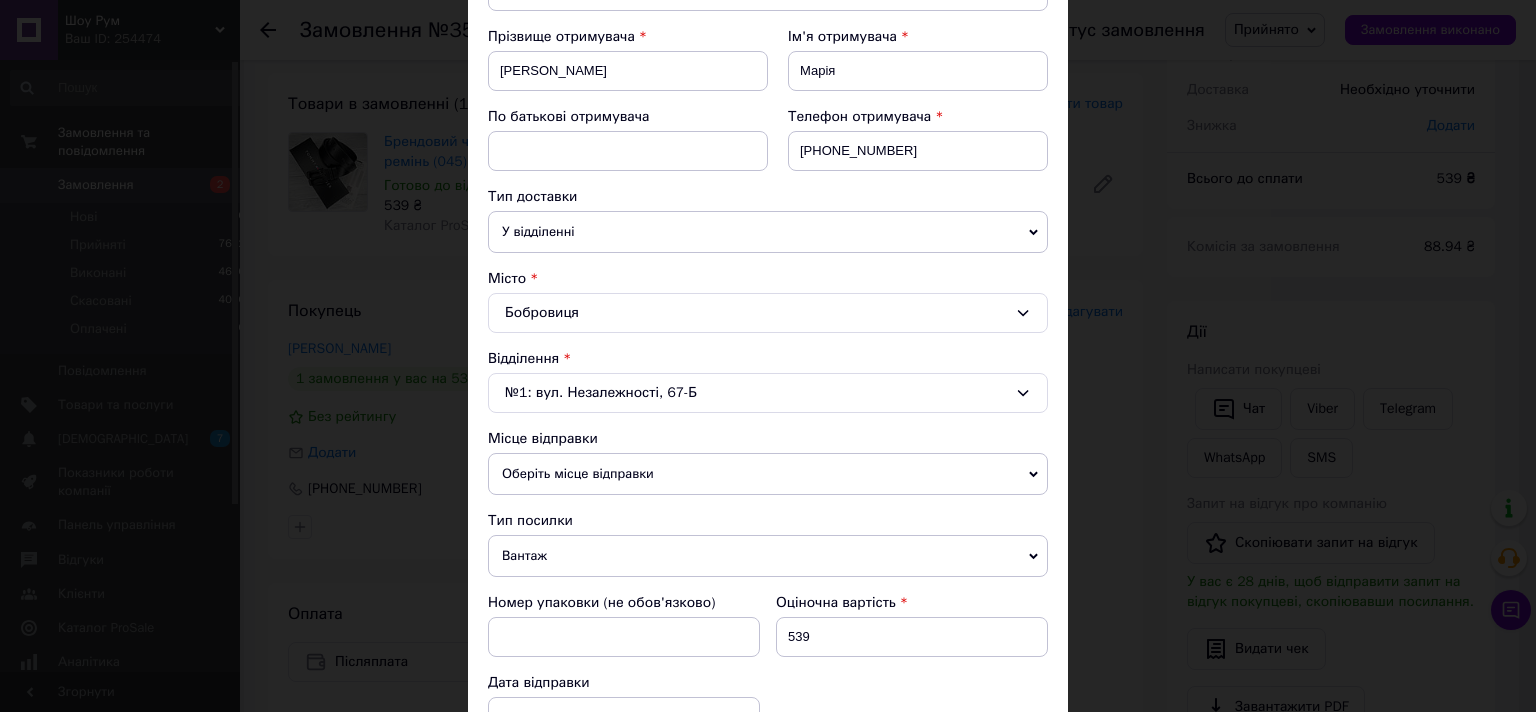 scroll, scrollTop: 293, scrollLeft: 0, axis: vertical 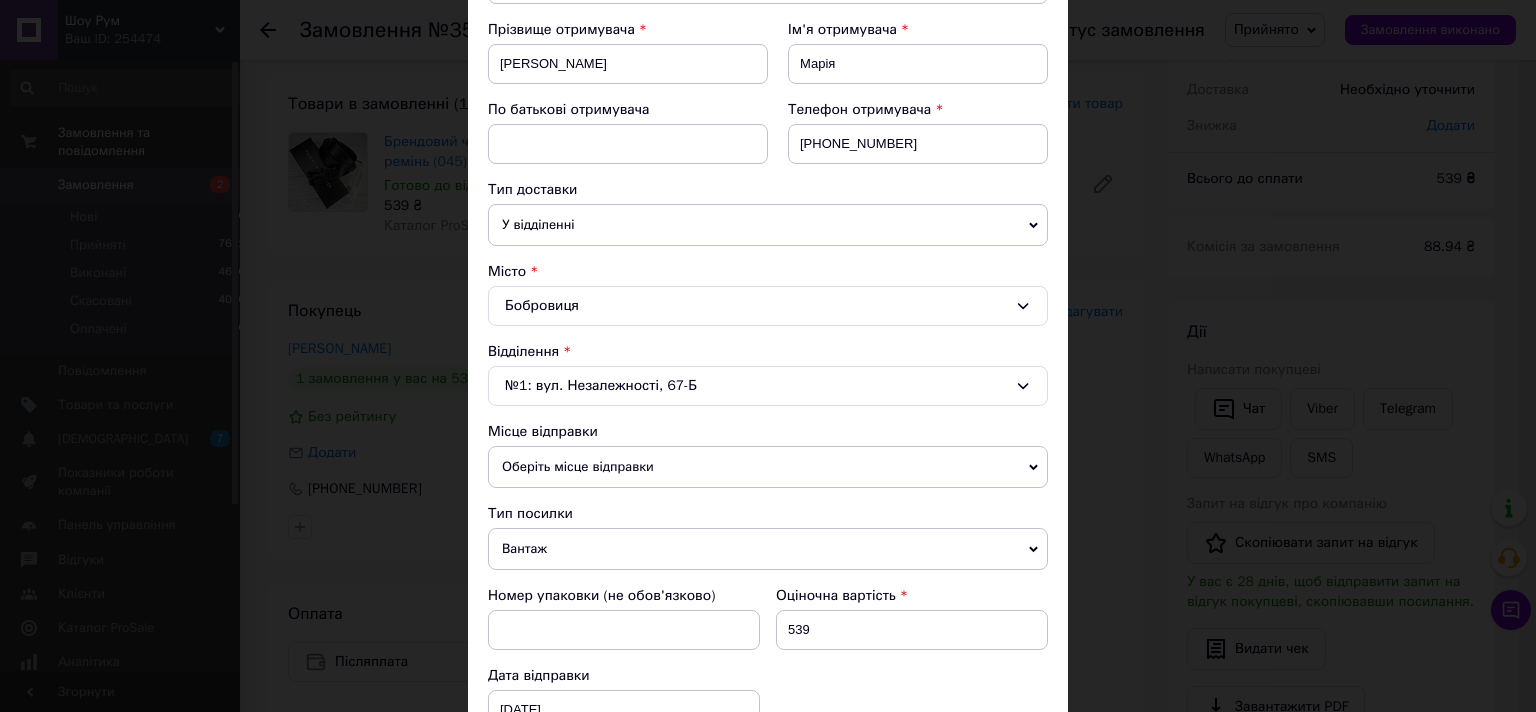 click on "№1: вул. Незалежності, 67-Б" at bounding box center (768, 386) 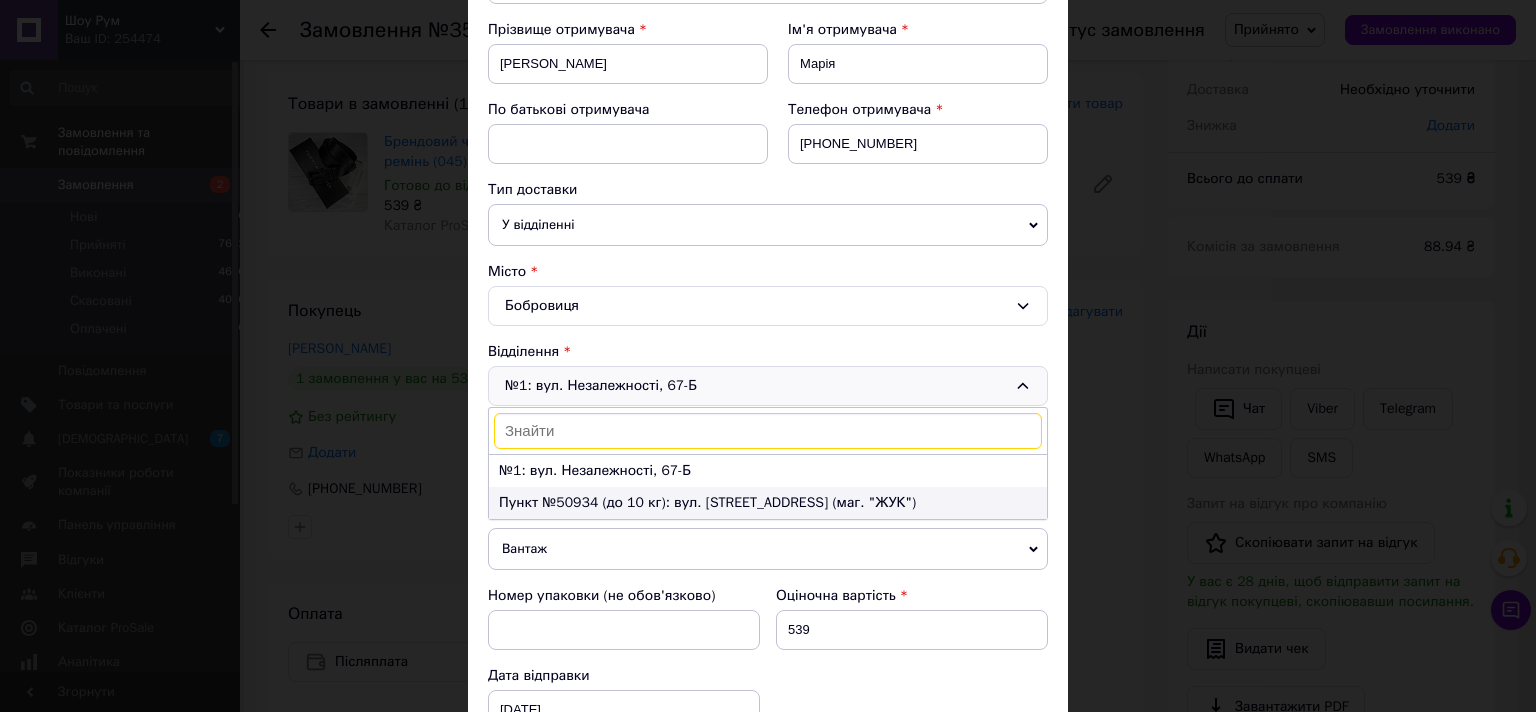 click on "Пункт №50934 (до 10 кг): вул. Незалежності, 40а (маг. "ЖУК")" at bounding box center (768, 503) 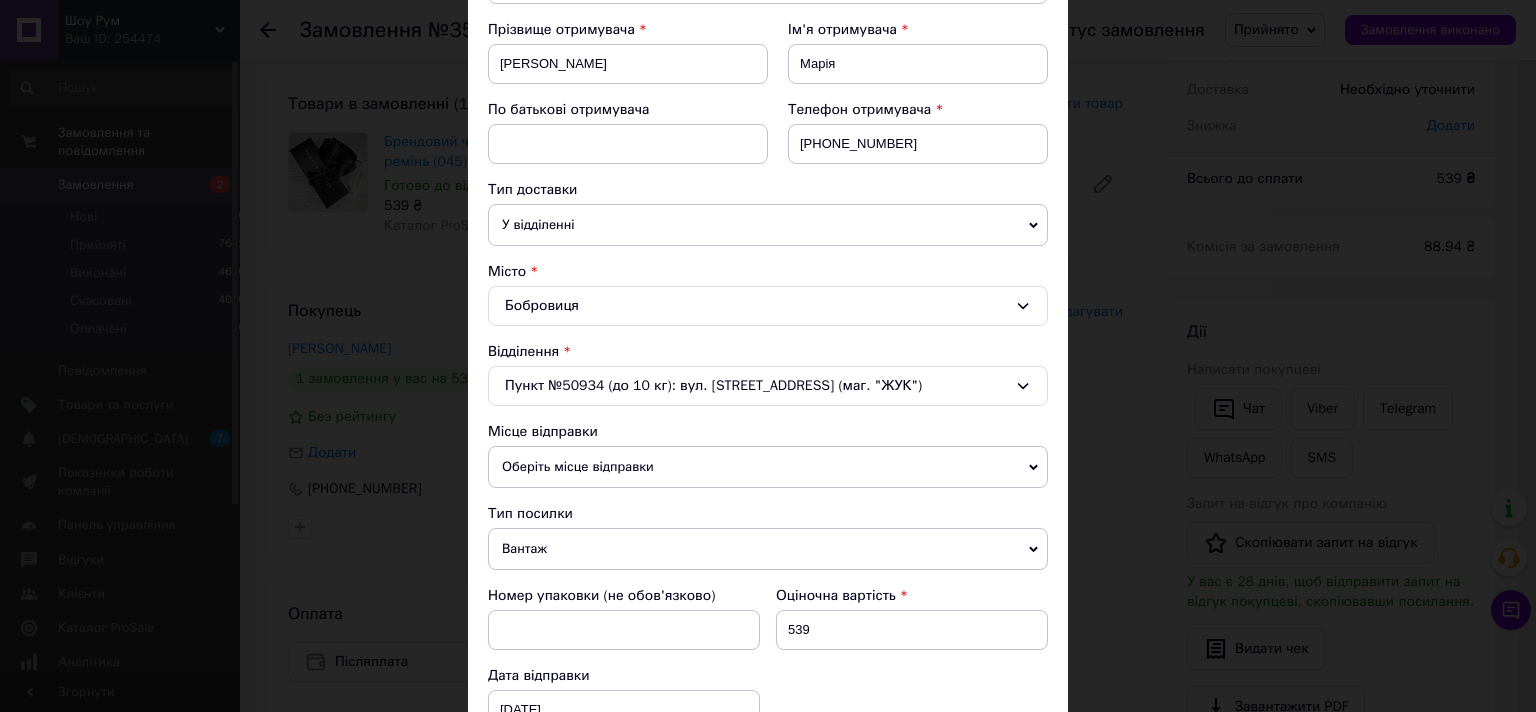 click on "Пункт №50934 (до 10 кг): вул. Незалежності, 40а (маг. "ЖУК")" at bounding box center (768, 386) 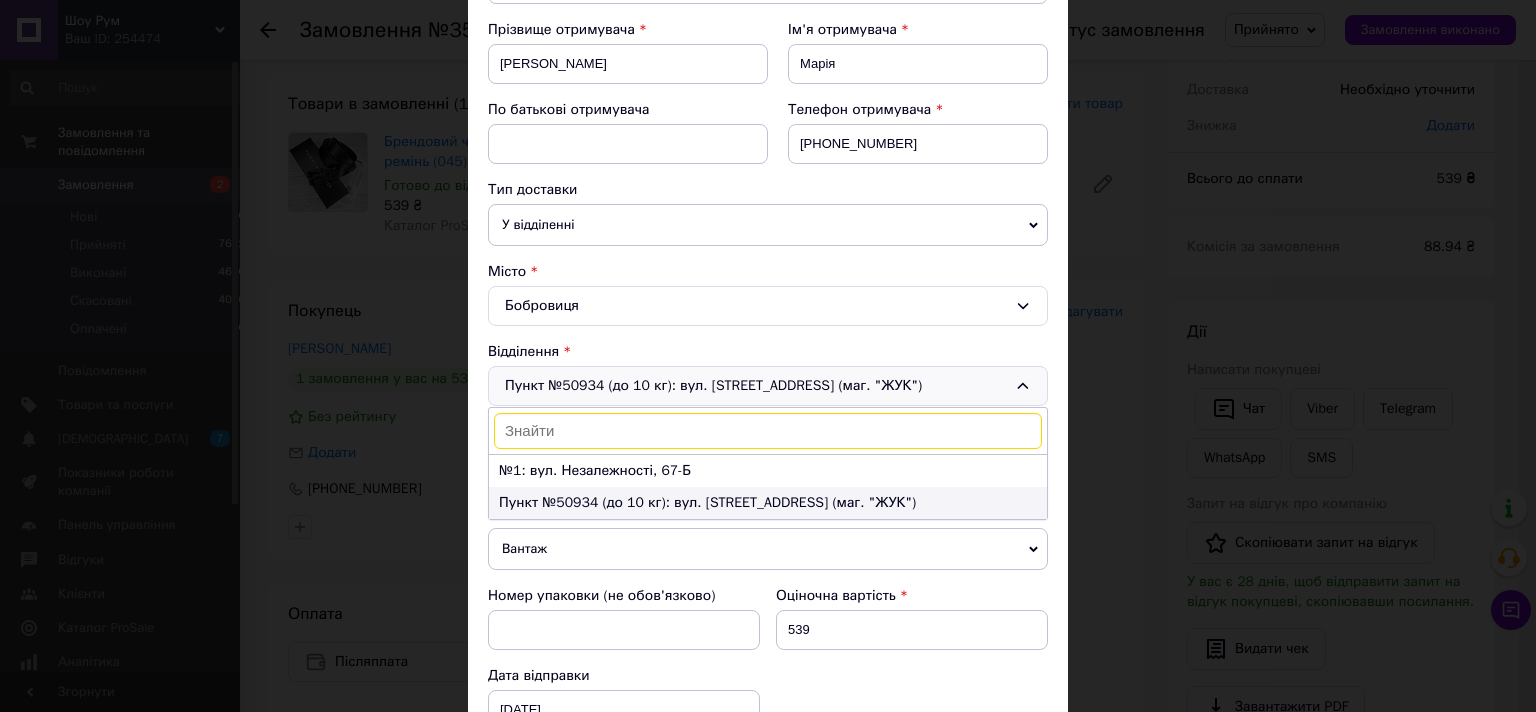click on "Пункт №50934 (до 10 кг): вул. Незалежності, 40а (маг. "ЖУК")" at bounding box center (707, 502) 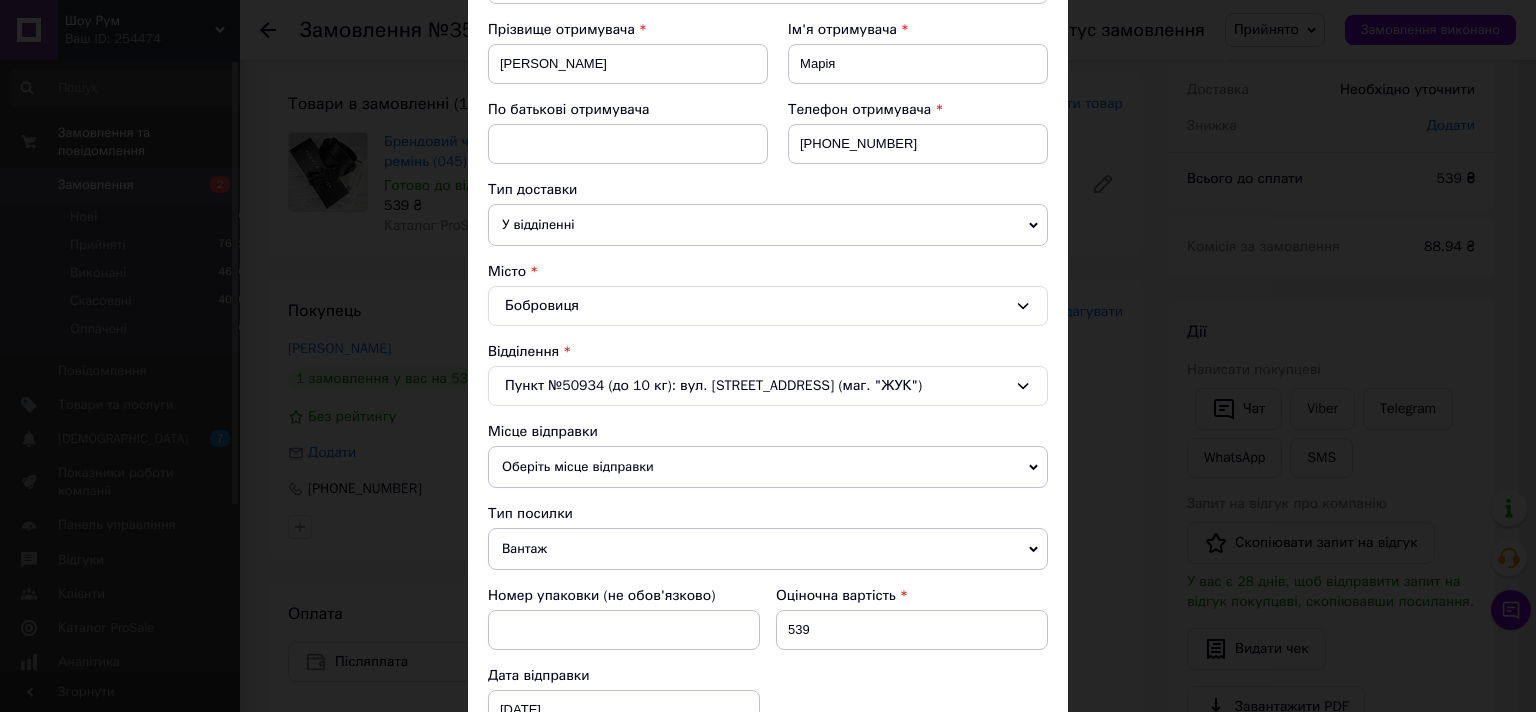 click 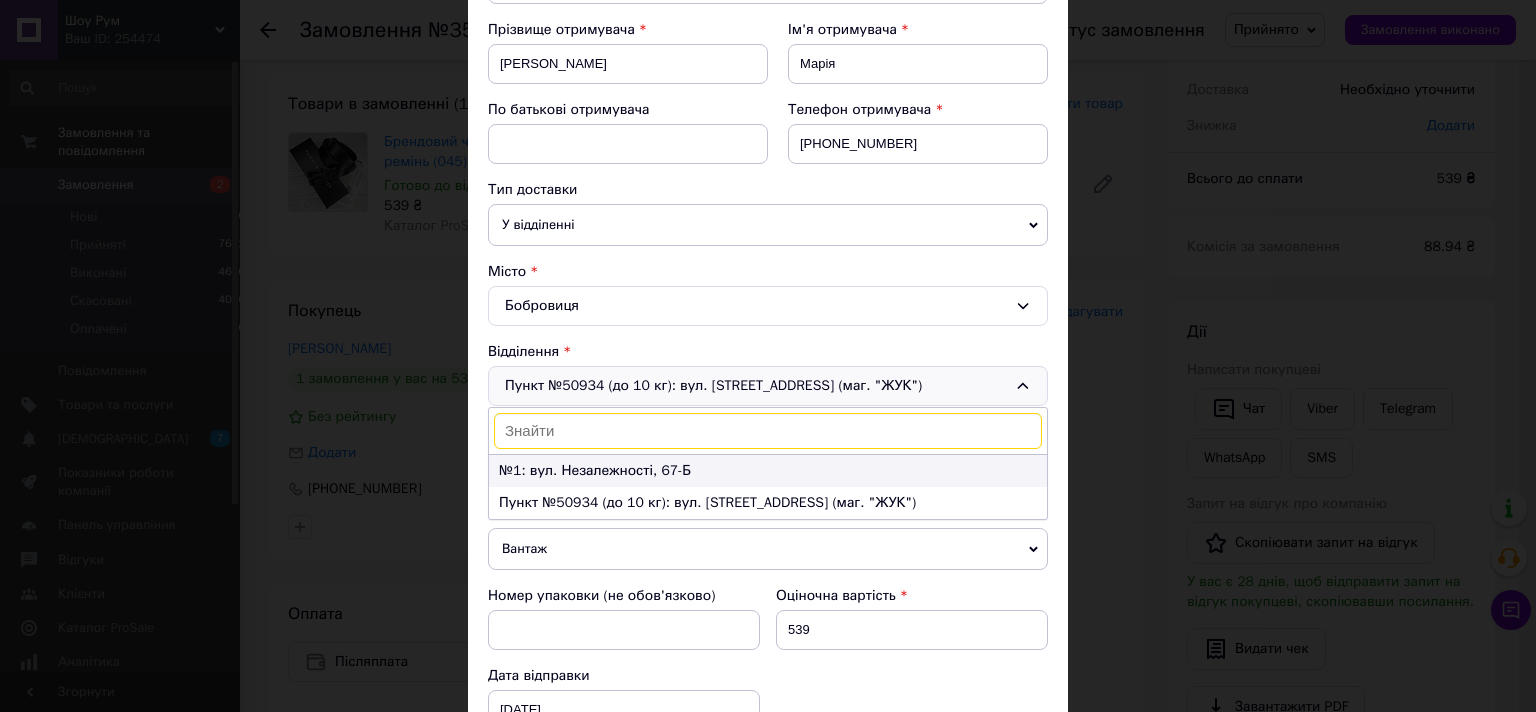 click on "№1: вул. Незалежності, 67-Б" at bounding box center [768, 471] 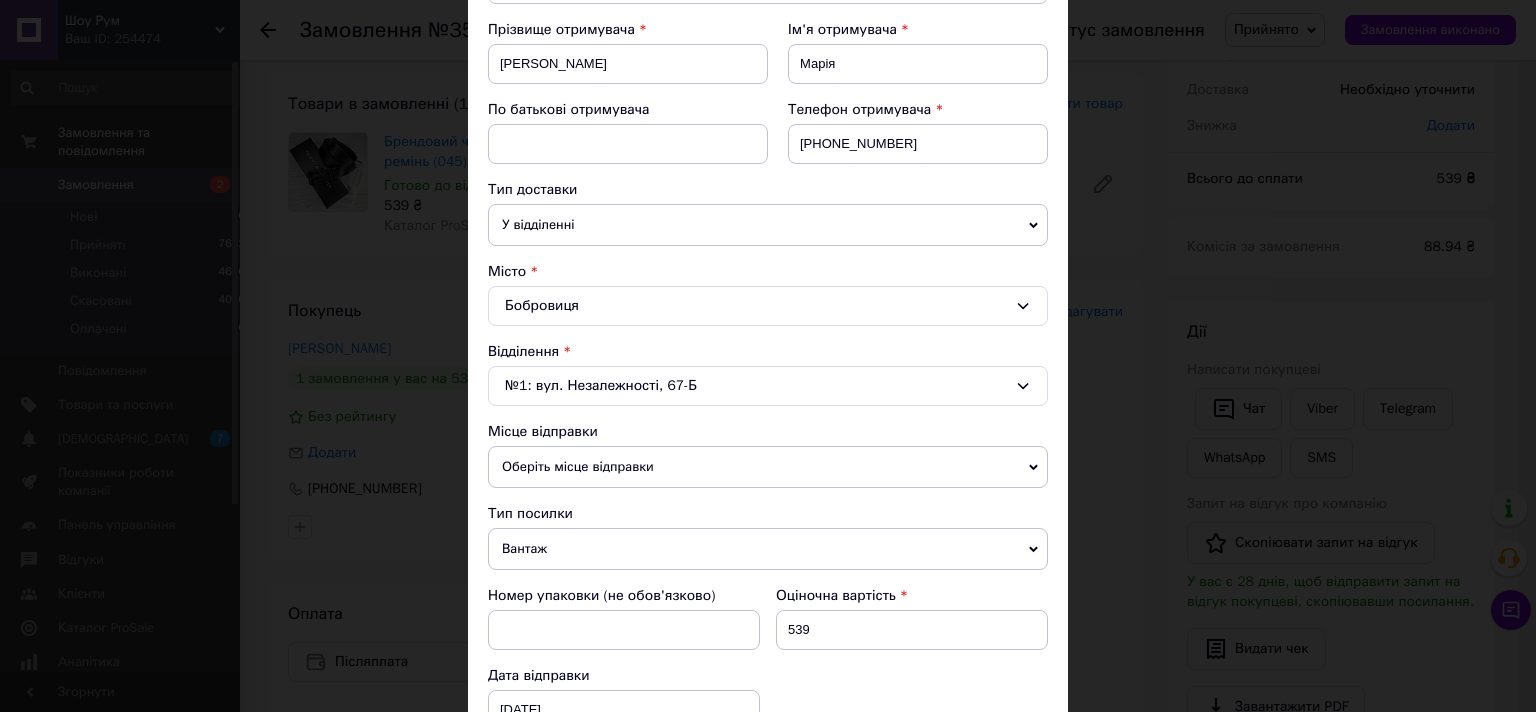 click on "Оберіть місце відправки" at bounding box center (768, 467) 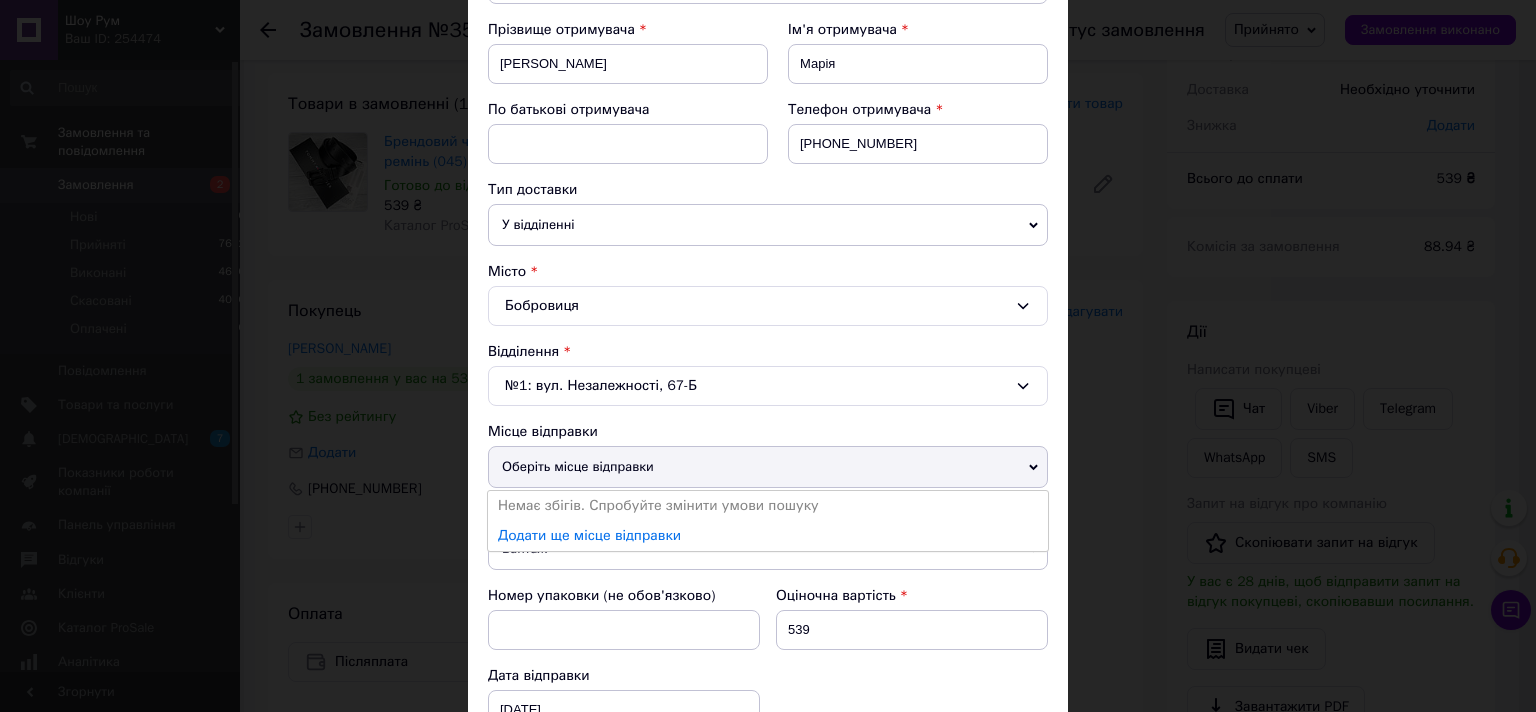 click on "Оберіть місце відправки" at bounding box center (768, 467) 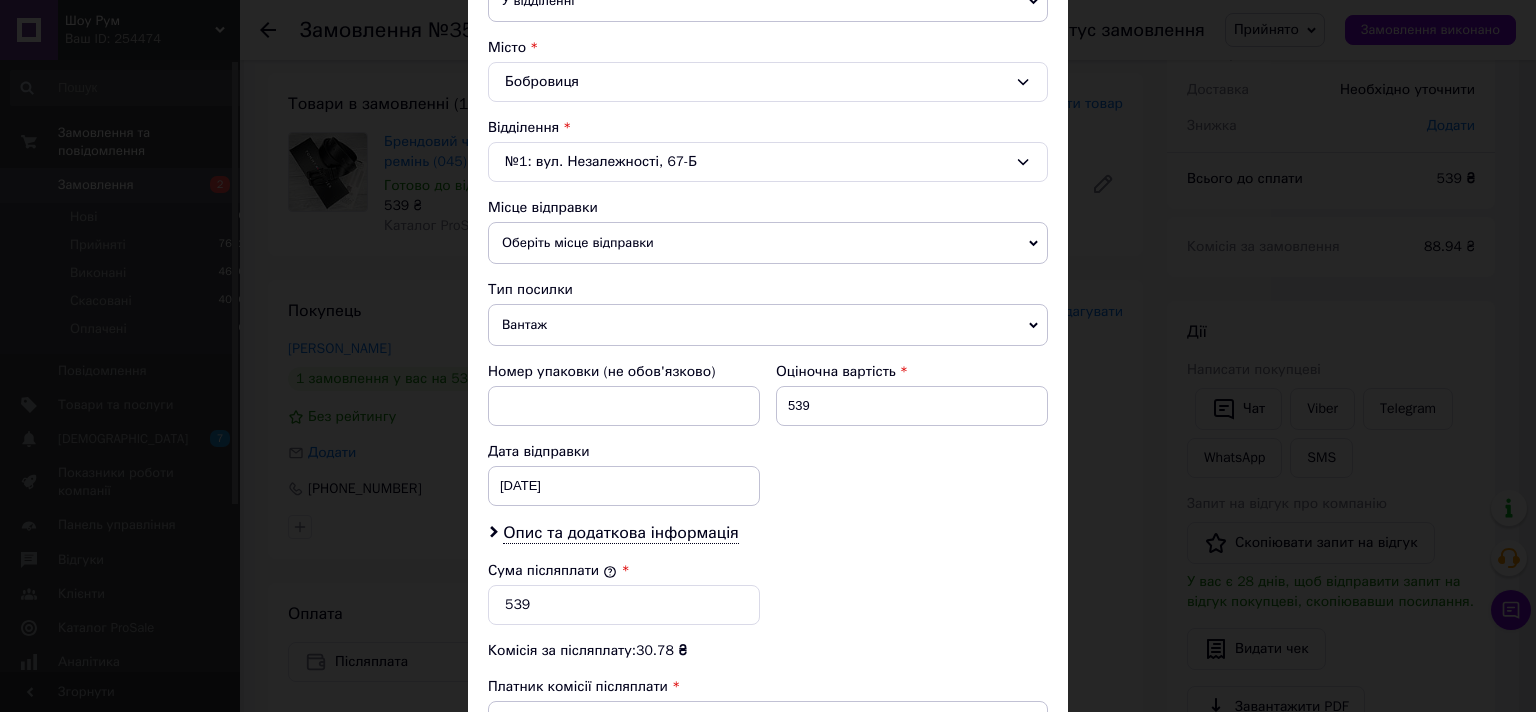 scroll, scrollTop: 524, scrollLeft: 0, axis: vertical 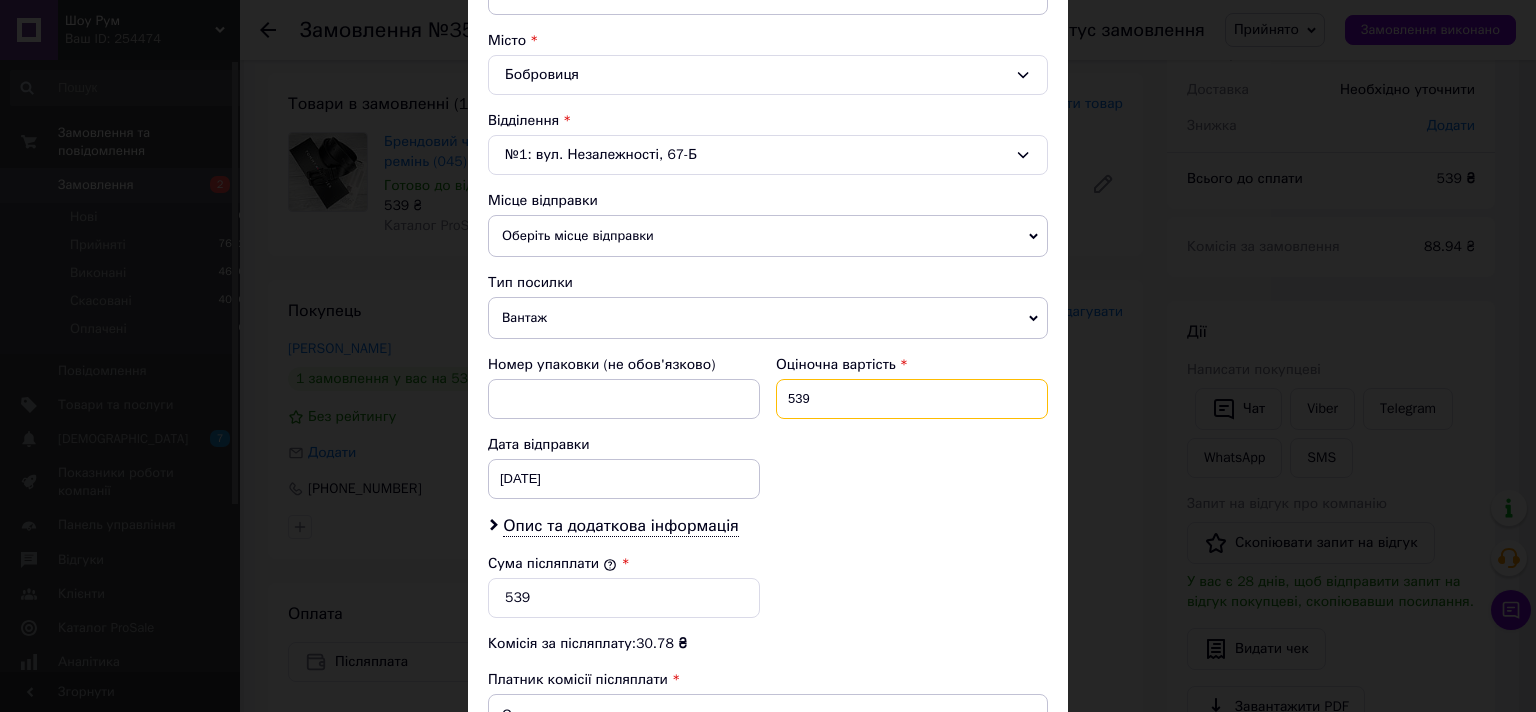 click on "539" at bounding box center [912, 399] 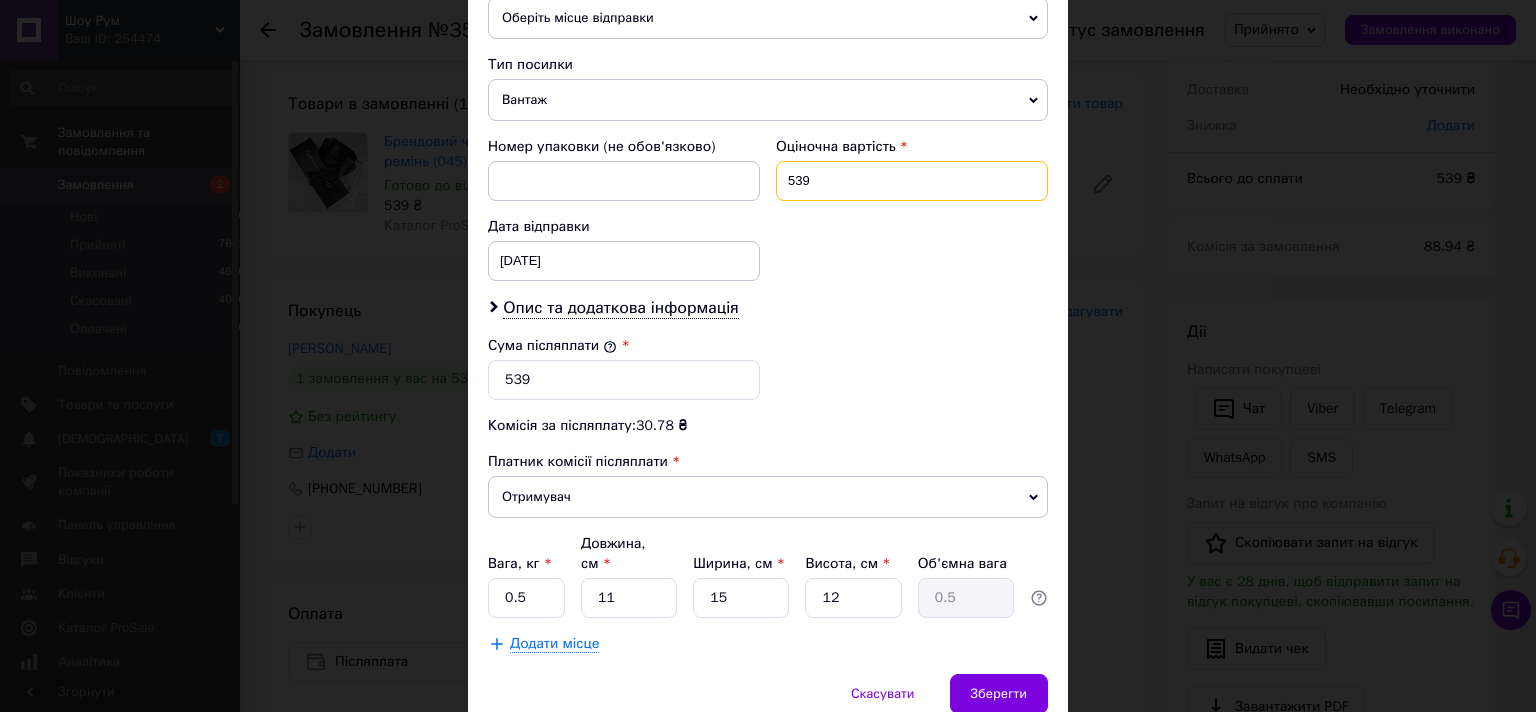 scroll, scrollTop: 750, scrollLeft: 0, axis: vertical 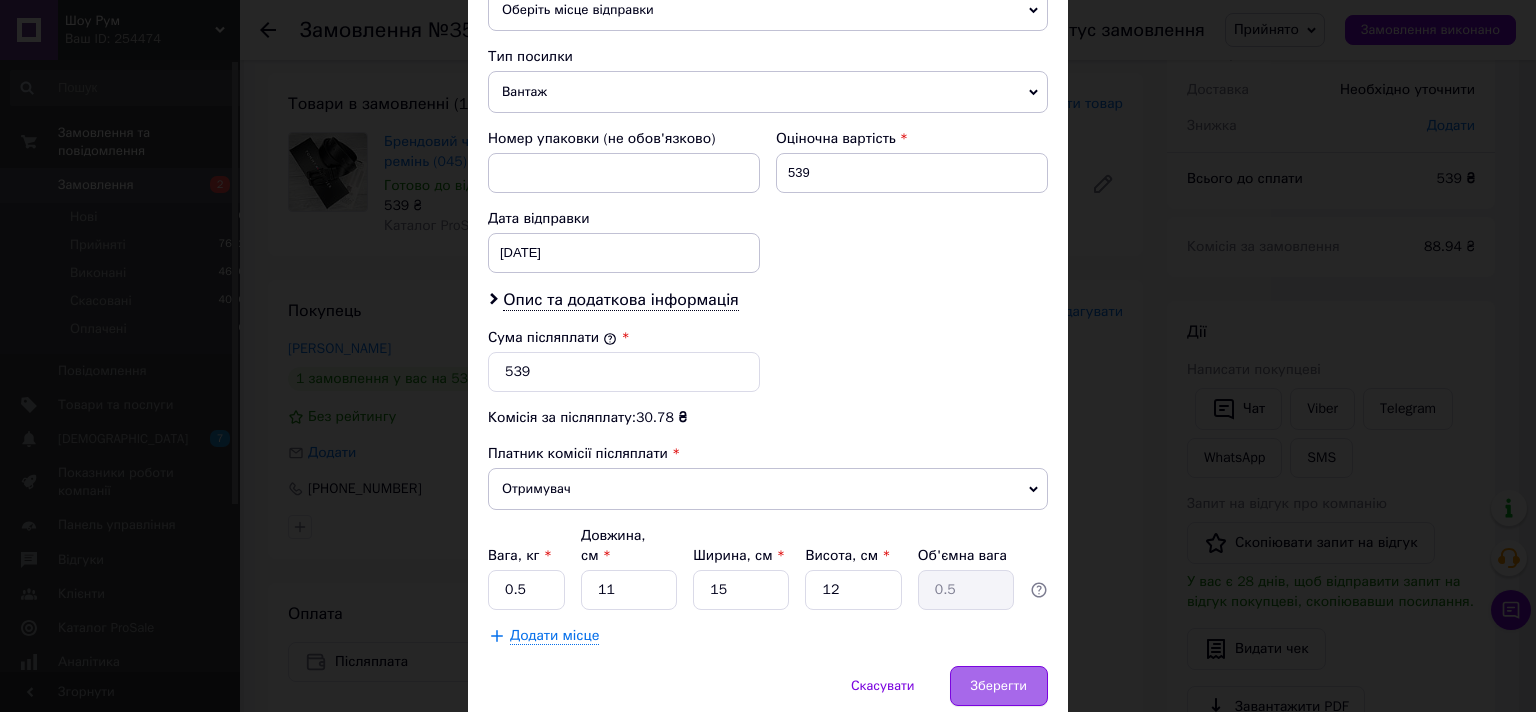 click on "Зберегти" at bounding box center (999, 686) 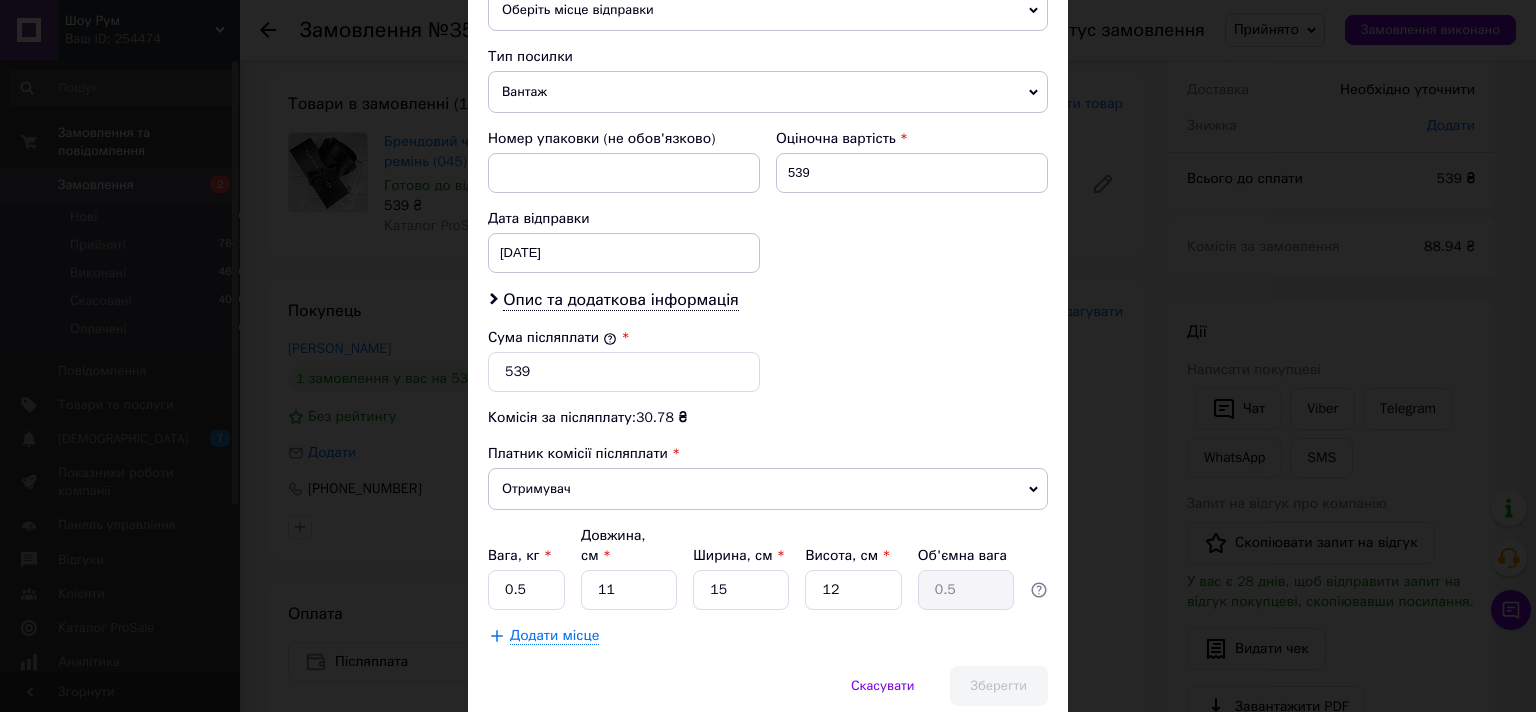 scroll, scrollTop: 400, scrollLeft: 0, axis: vertical 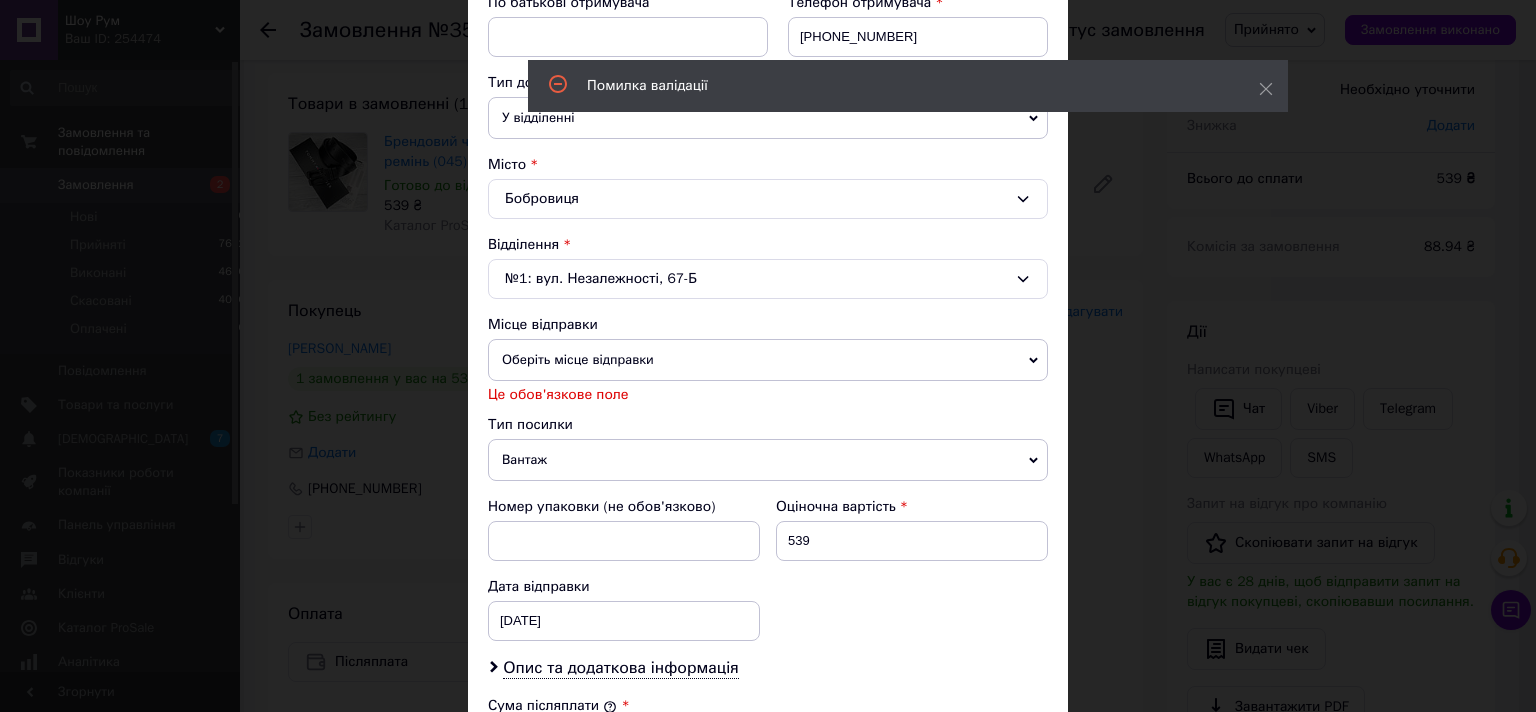 click on "Оберіть місце відправки" at bounding box center [768, 360] 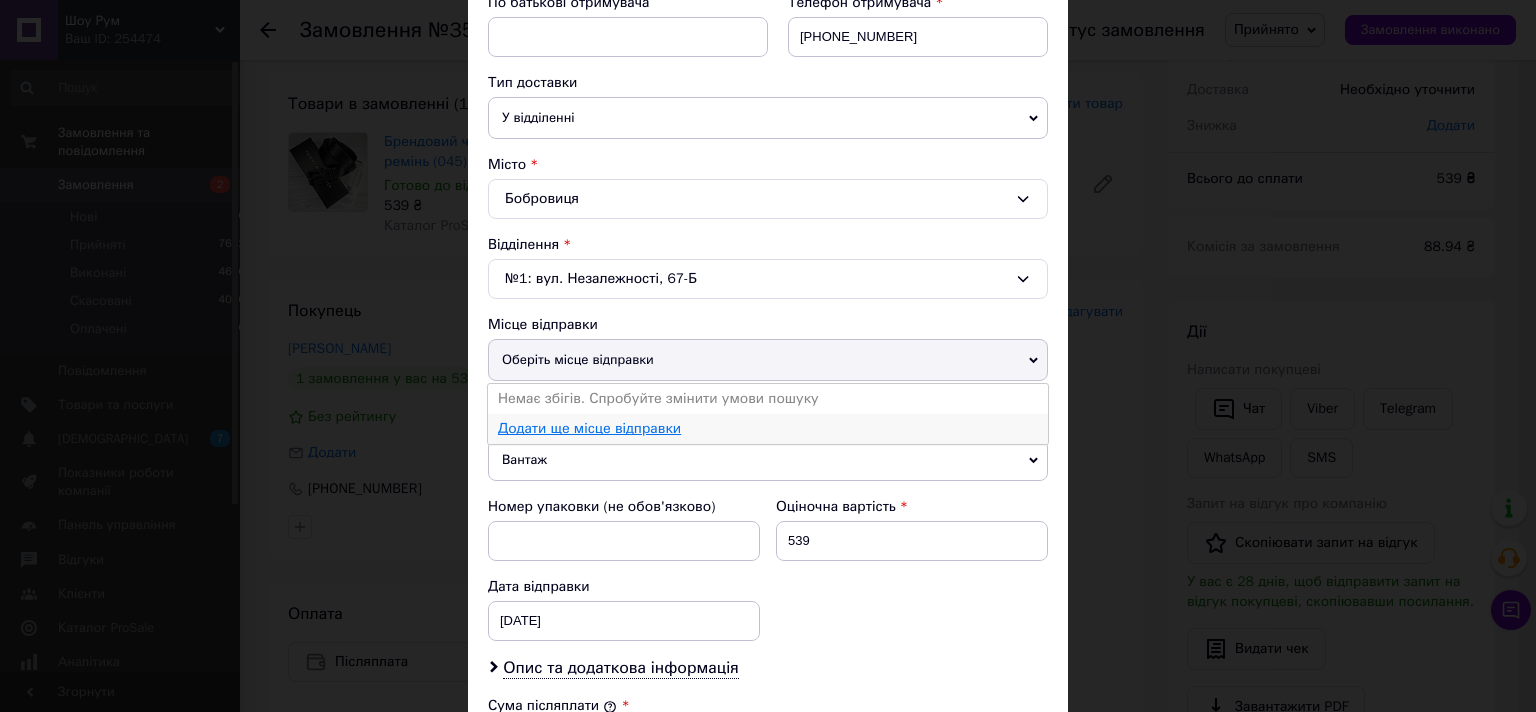 click on "Додати ще місце відправки" at bounding box center (589, 428) 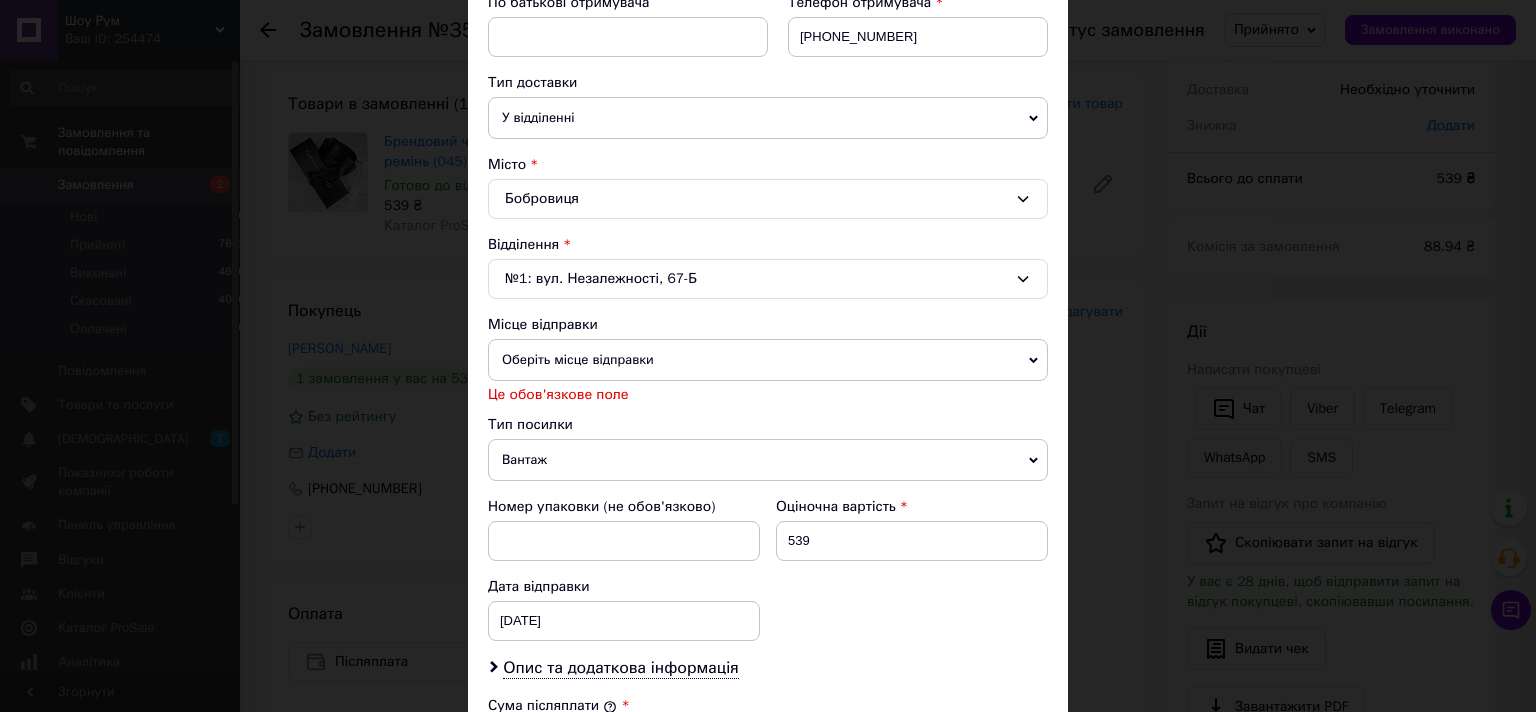 click on "Оберіть місце відправки" at bounding box center [768, 360] 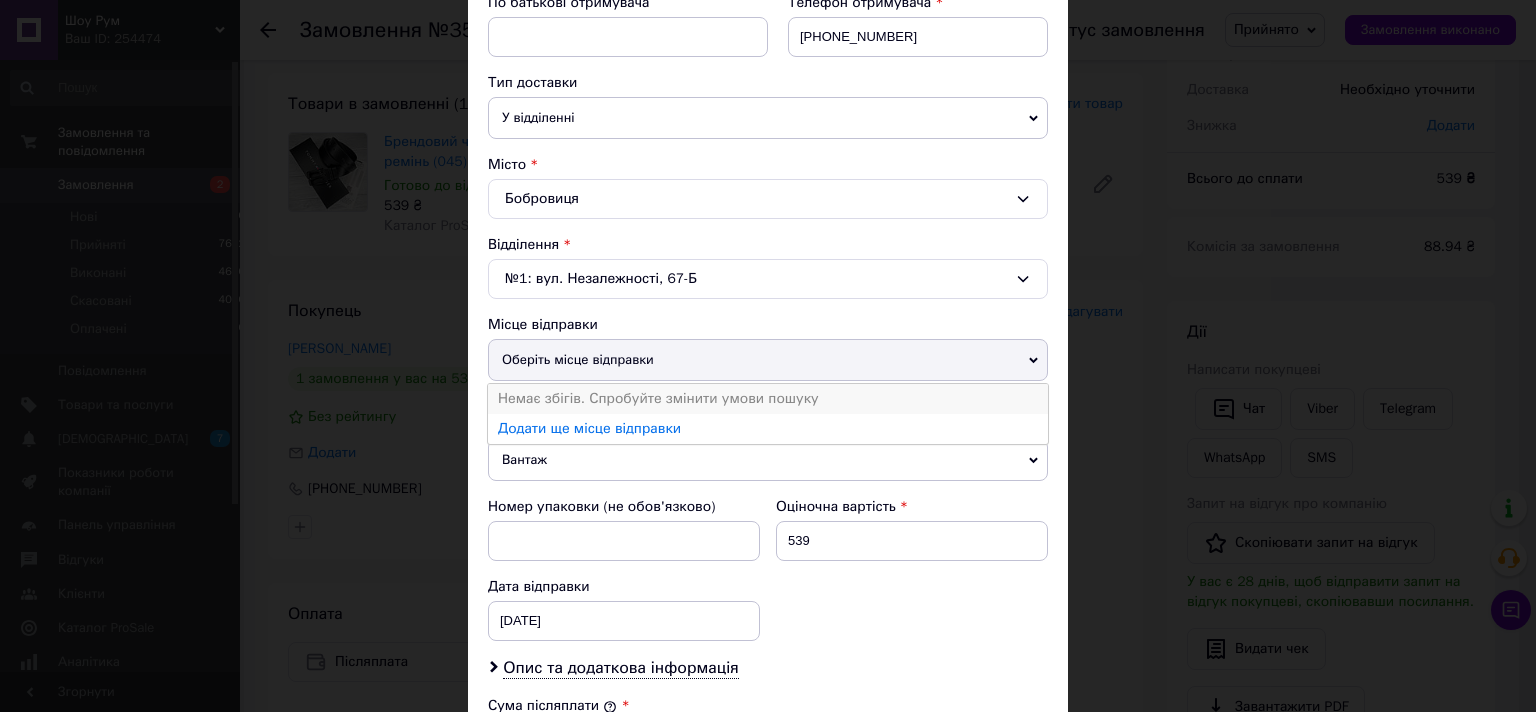 click on "Немає збігів. Спробуйте змінити умови пошуку" at bounding box center (768, 399) 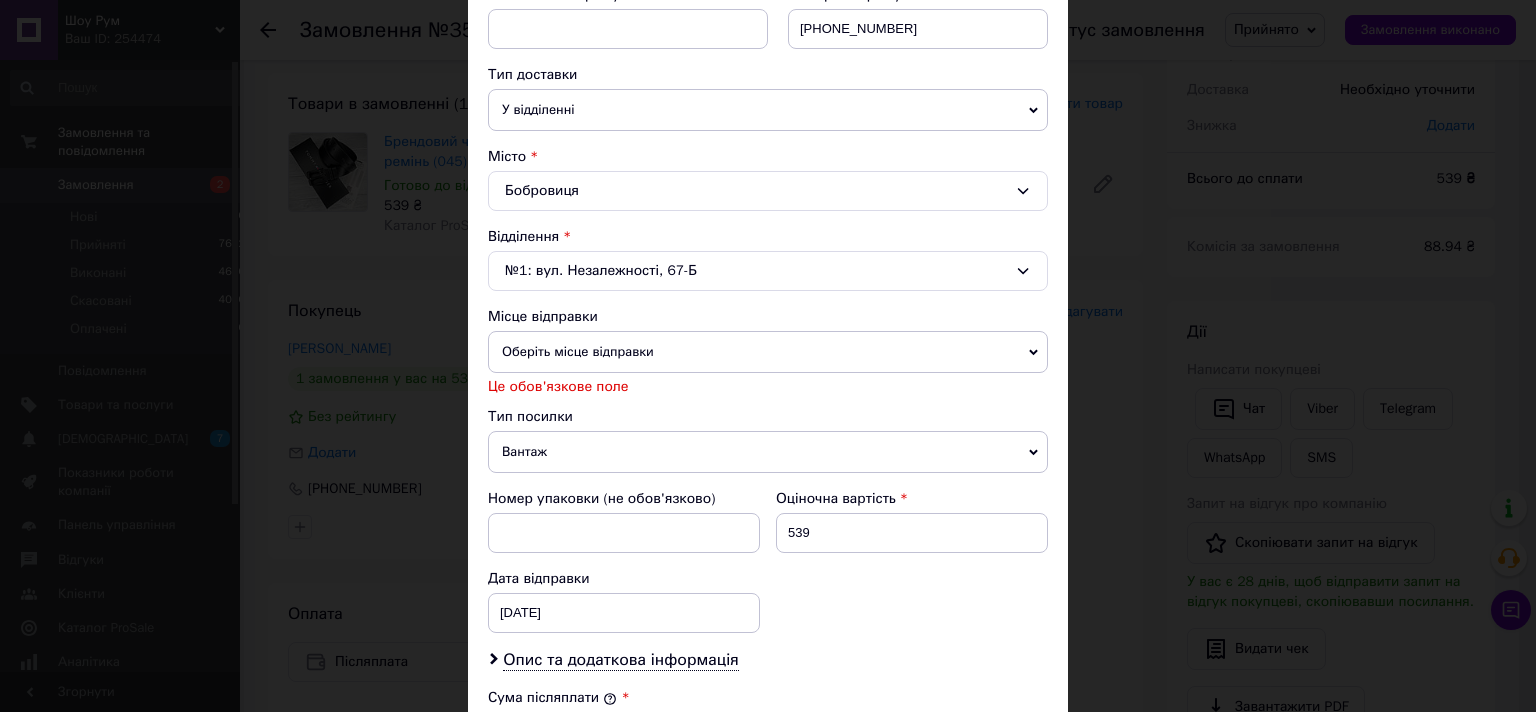 scroll, scrollTop: 415, scrollLeft: 0, axis: vertical 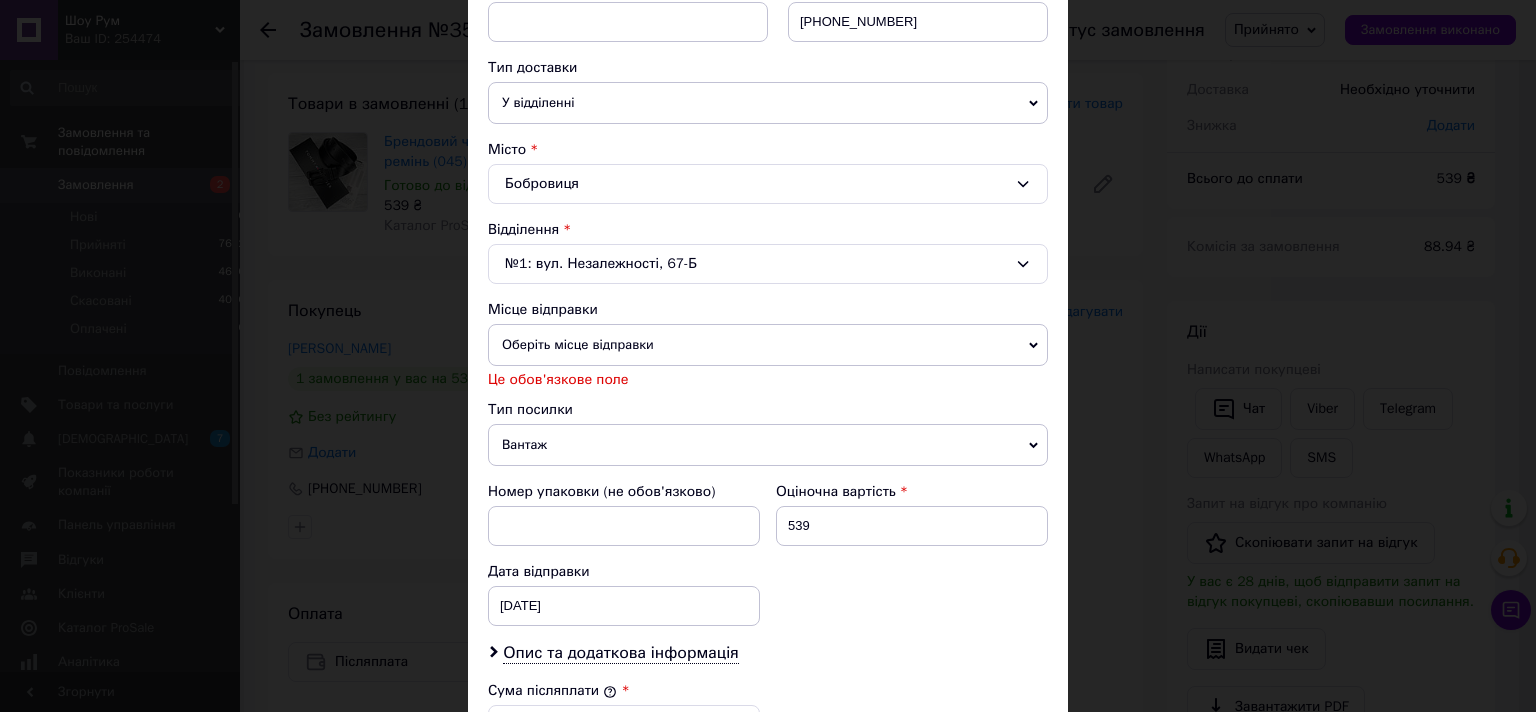 click on "Оберіть місце відправки" at bounding box center (768, 345) 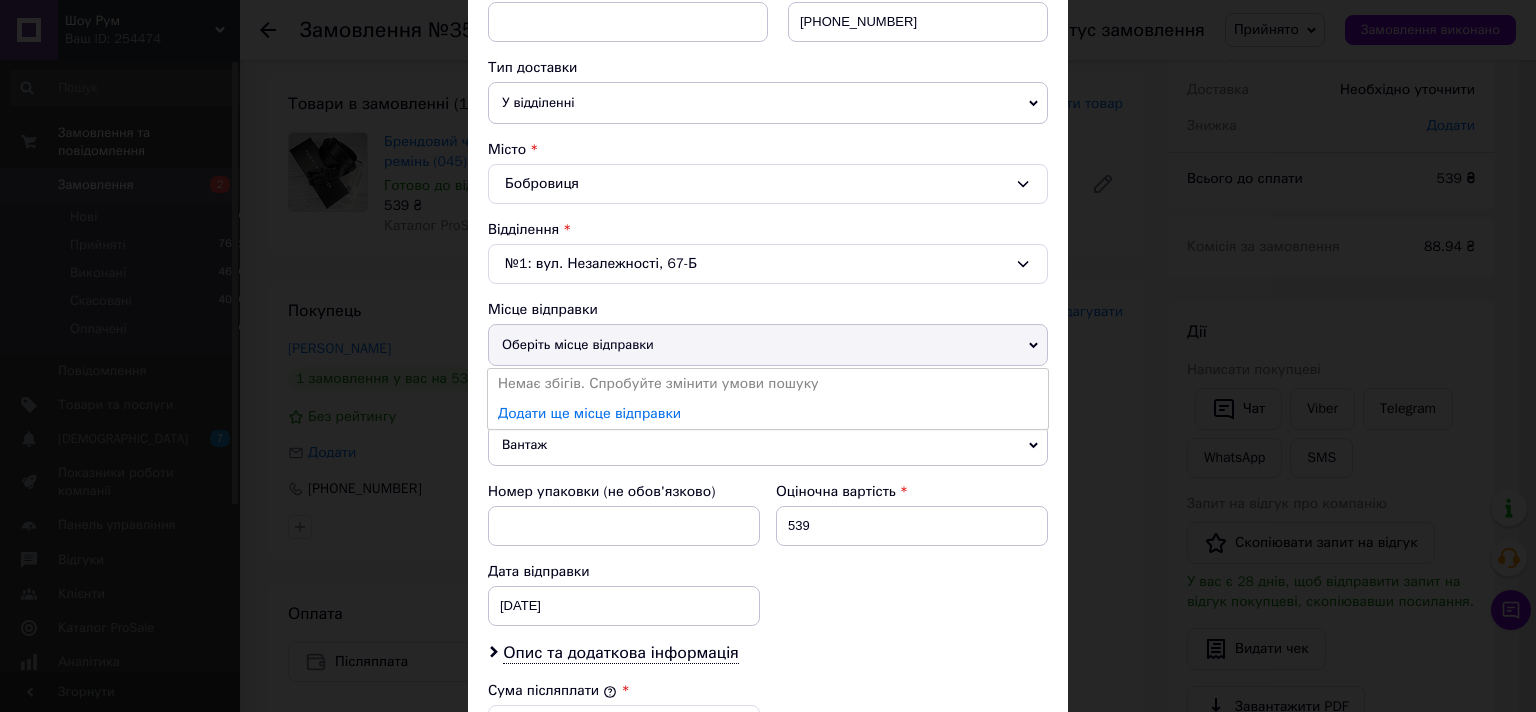 click on "Оберіть місце відправки" at bounding box center [768, 345] 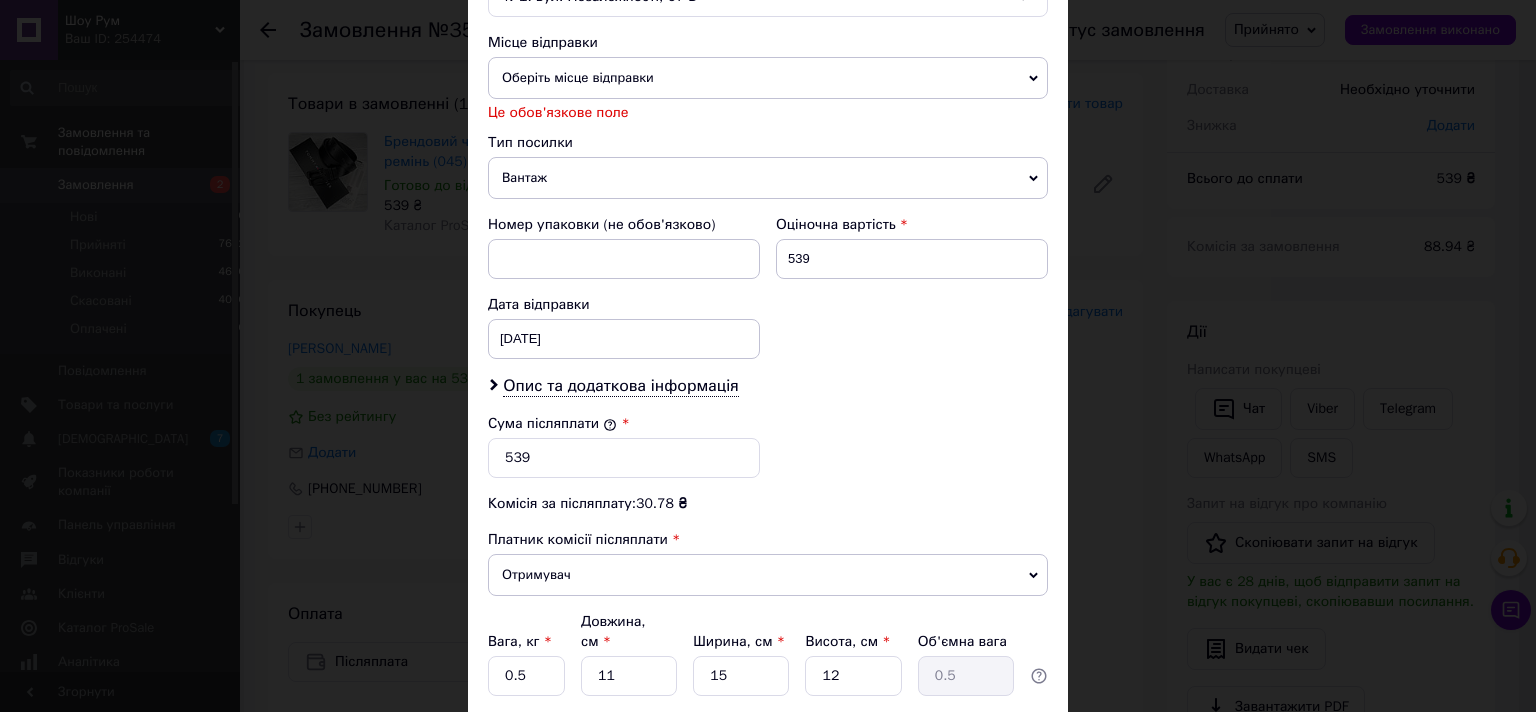 scroll, scrollTop: 826, scrollLeft: 0, axis: vertical 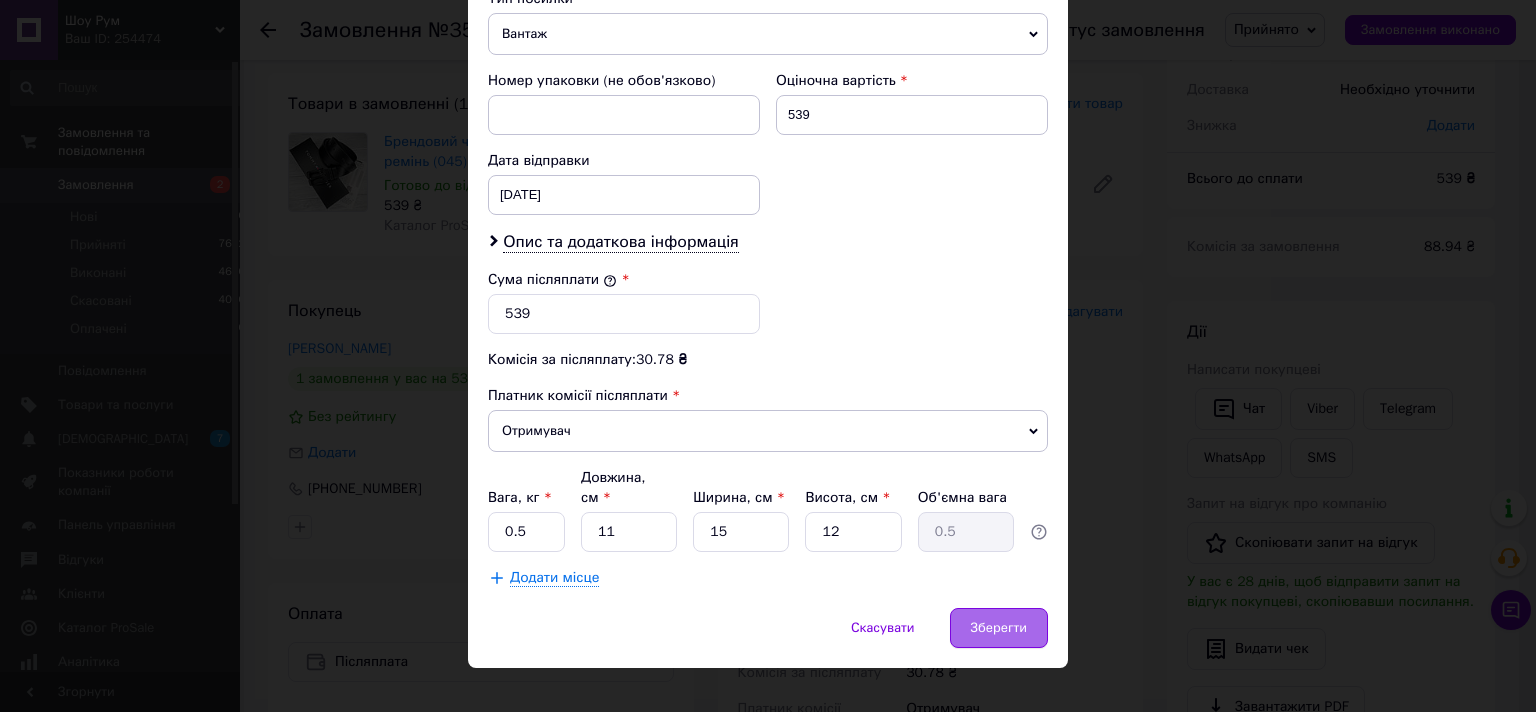 click on "Зберегти" at bounding box center [999, 628] 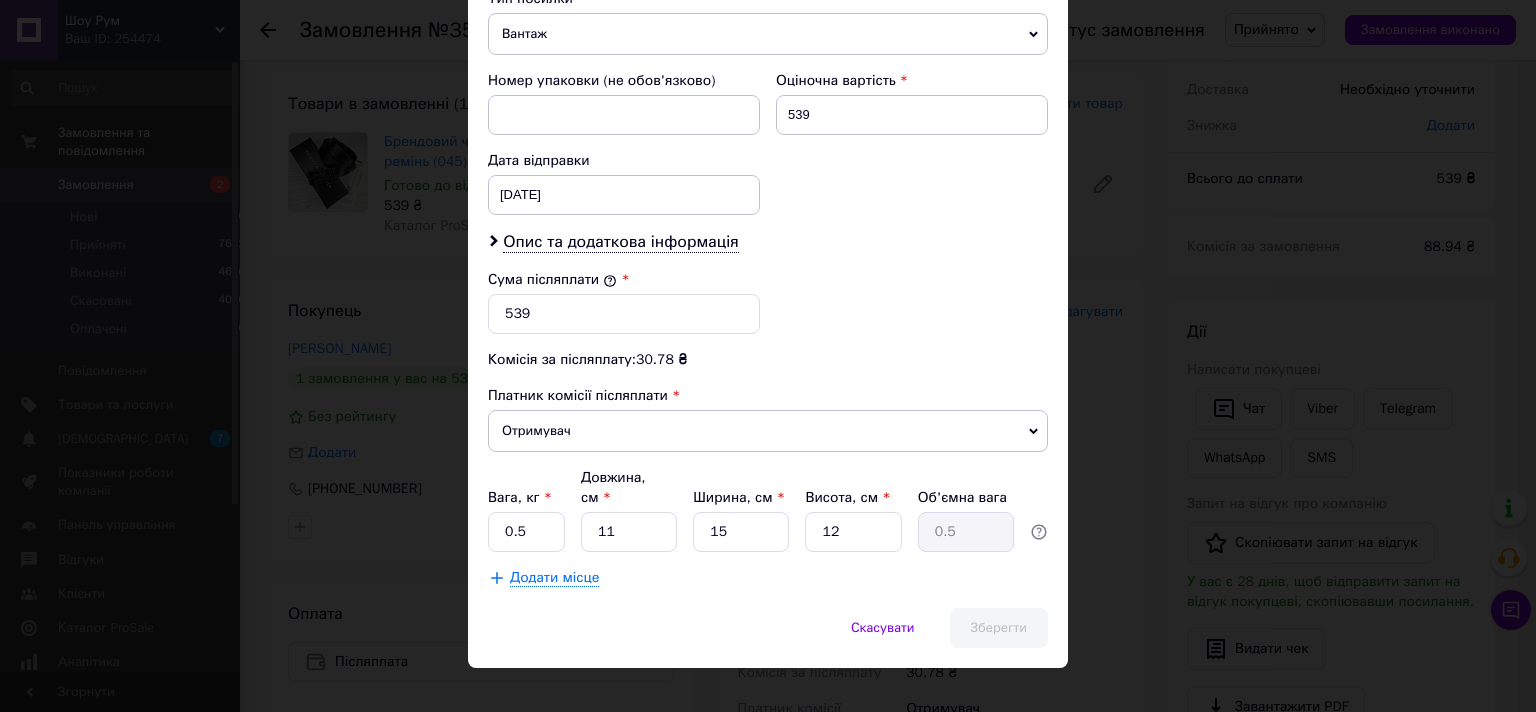 scroll, scrollTop: 401, scrollLeft: 0, axis: vertical 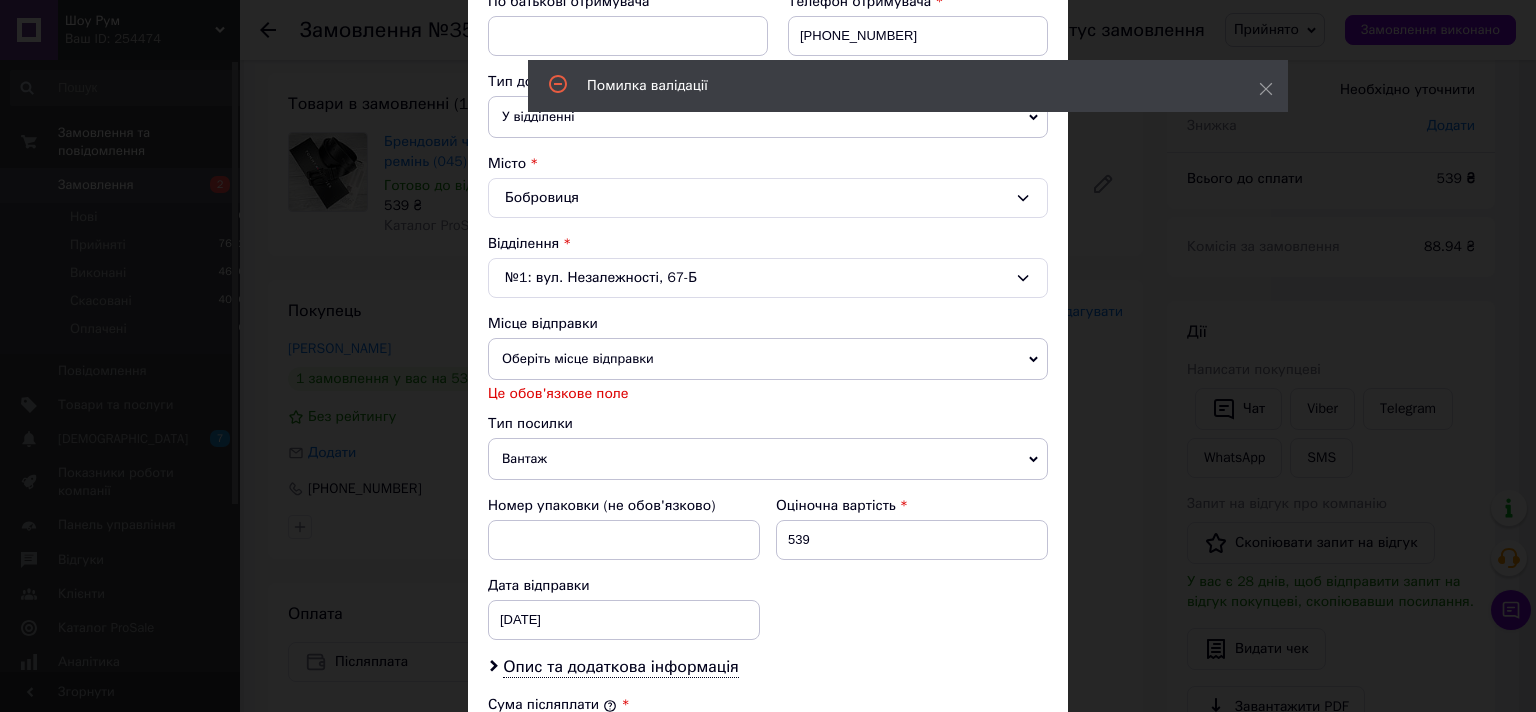 click on "Оберіть місце відправки" at bounding box center (768, 359) 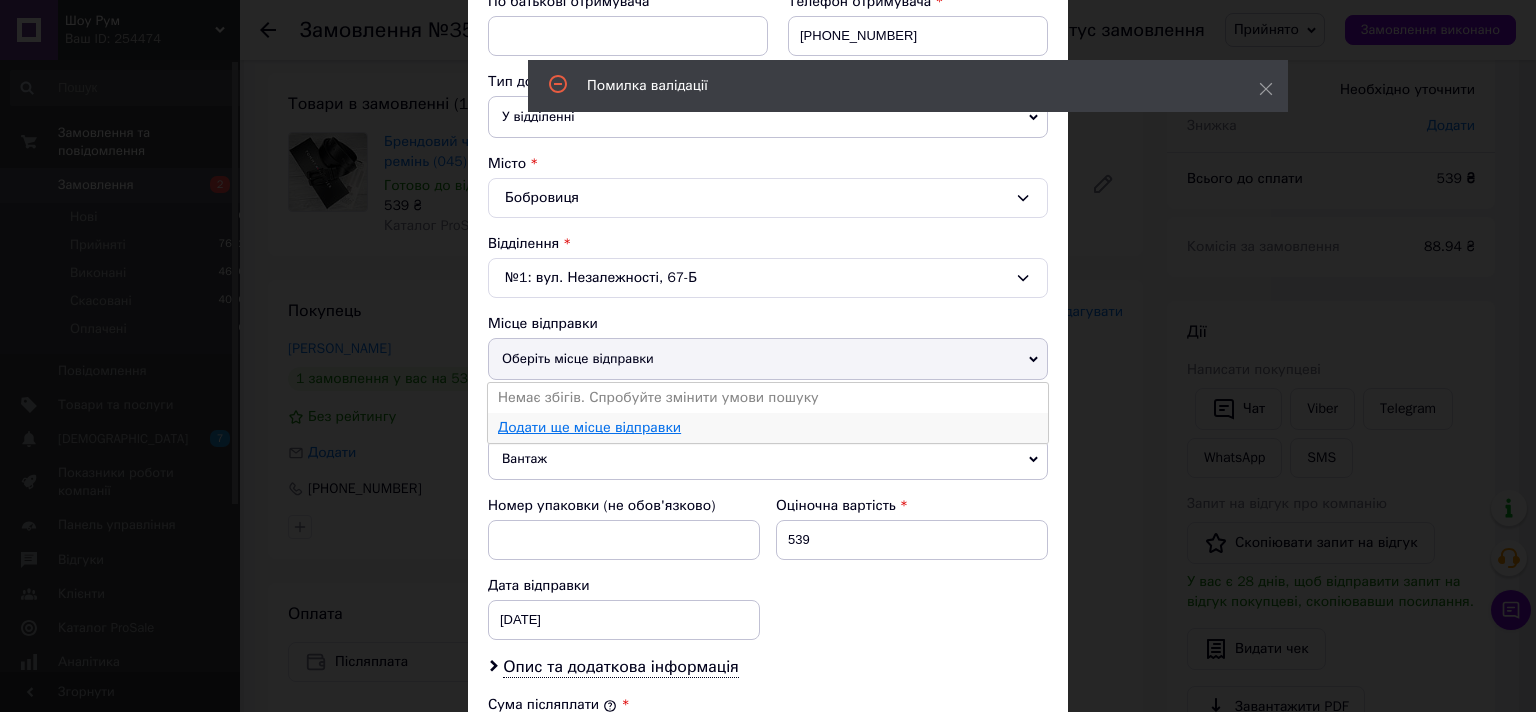 click on "Додати ще місце відправки" at bounding box center (589, 427) 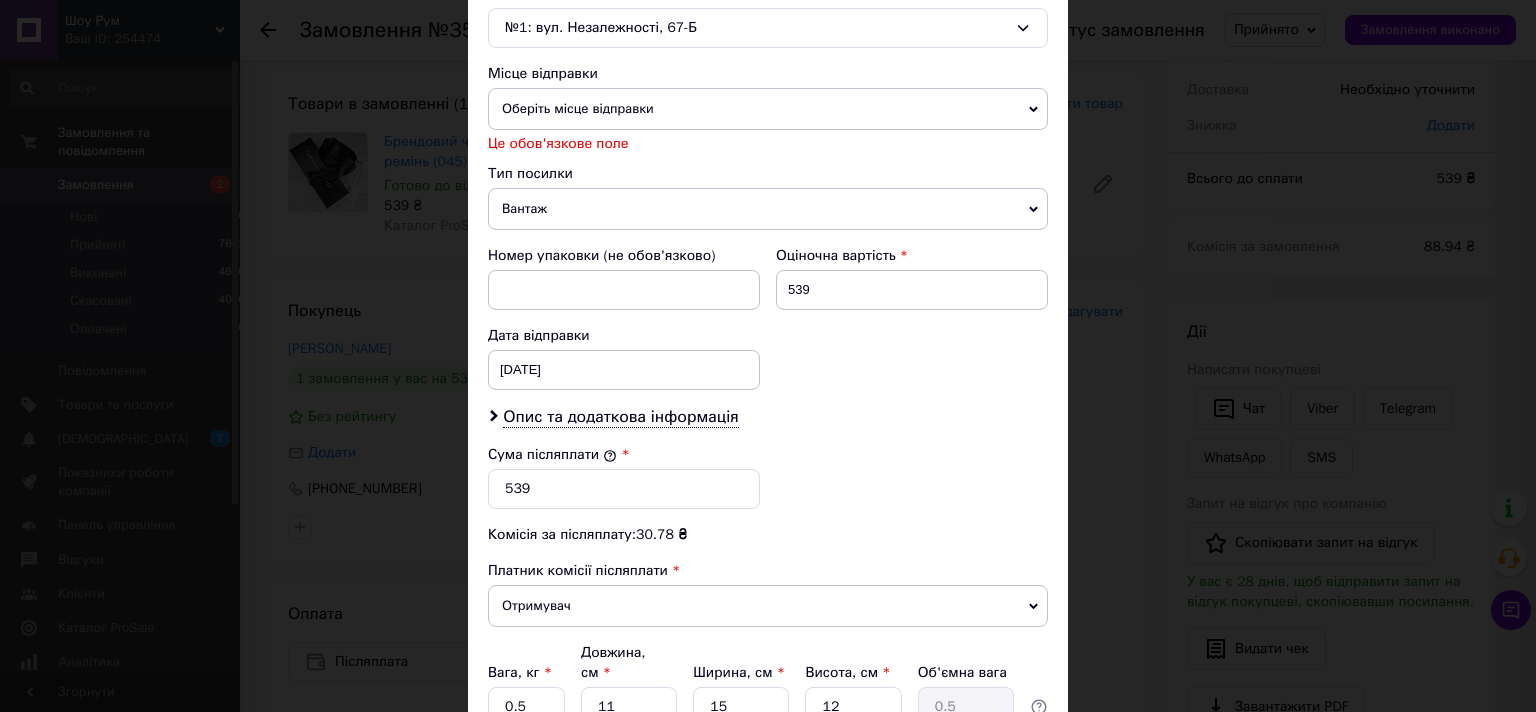 scroll, scrollTop: 826, scrollLeft: 0, axis: vertical 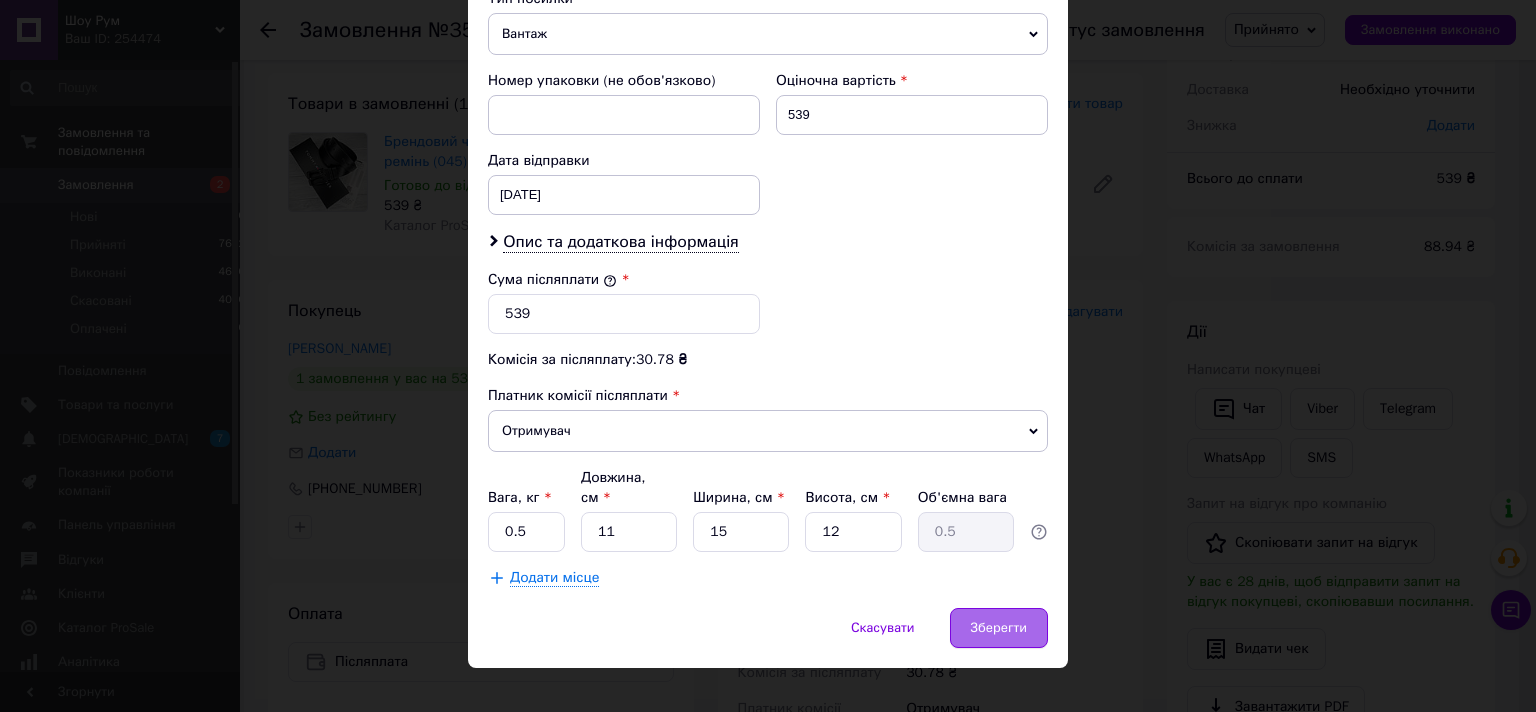 click on "Зберегти" at bounding box center (999, 628) 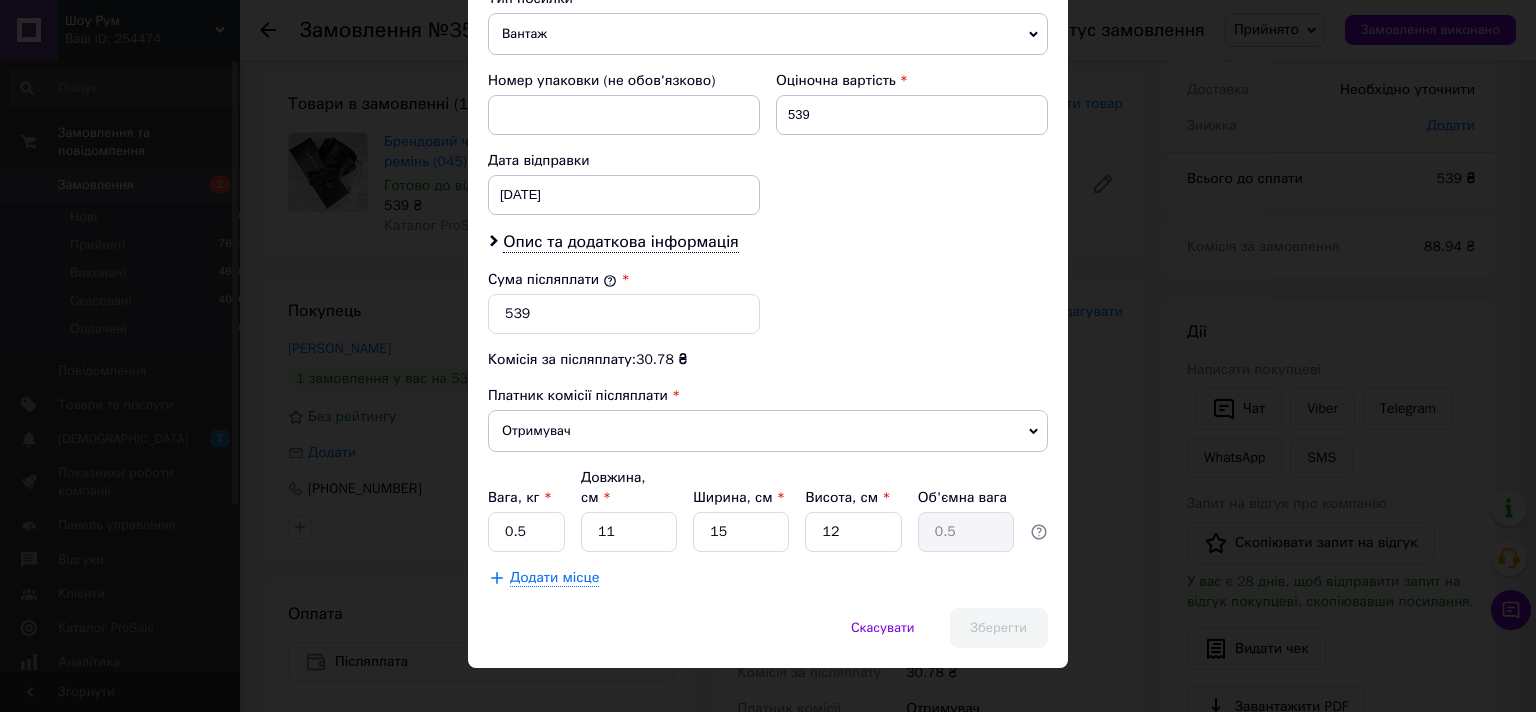 scroll, scrollTop: 401, scrollLeft: 0, axis: vertical 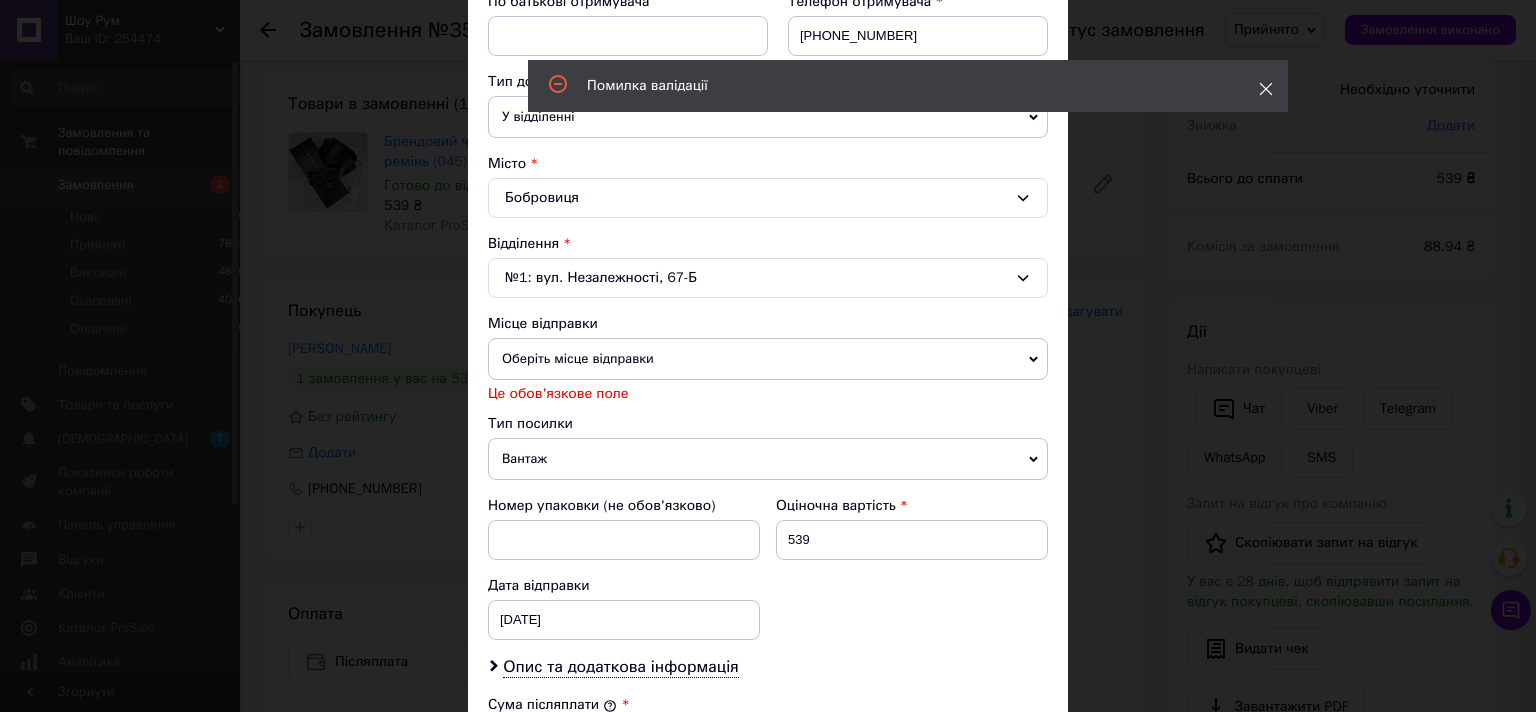 click 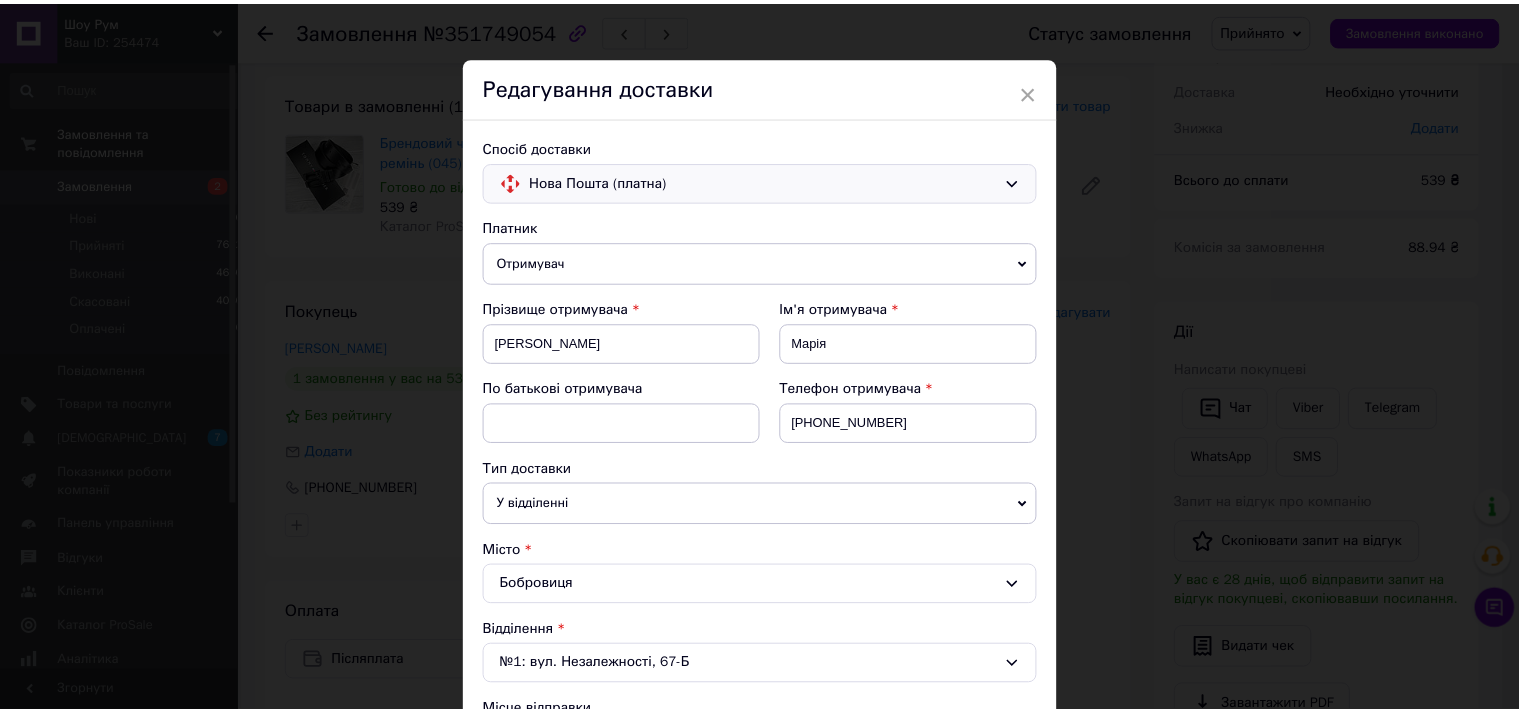 scroll, scrollTop: 0, scrollLeft: 0, axis: both 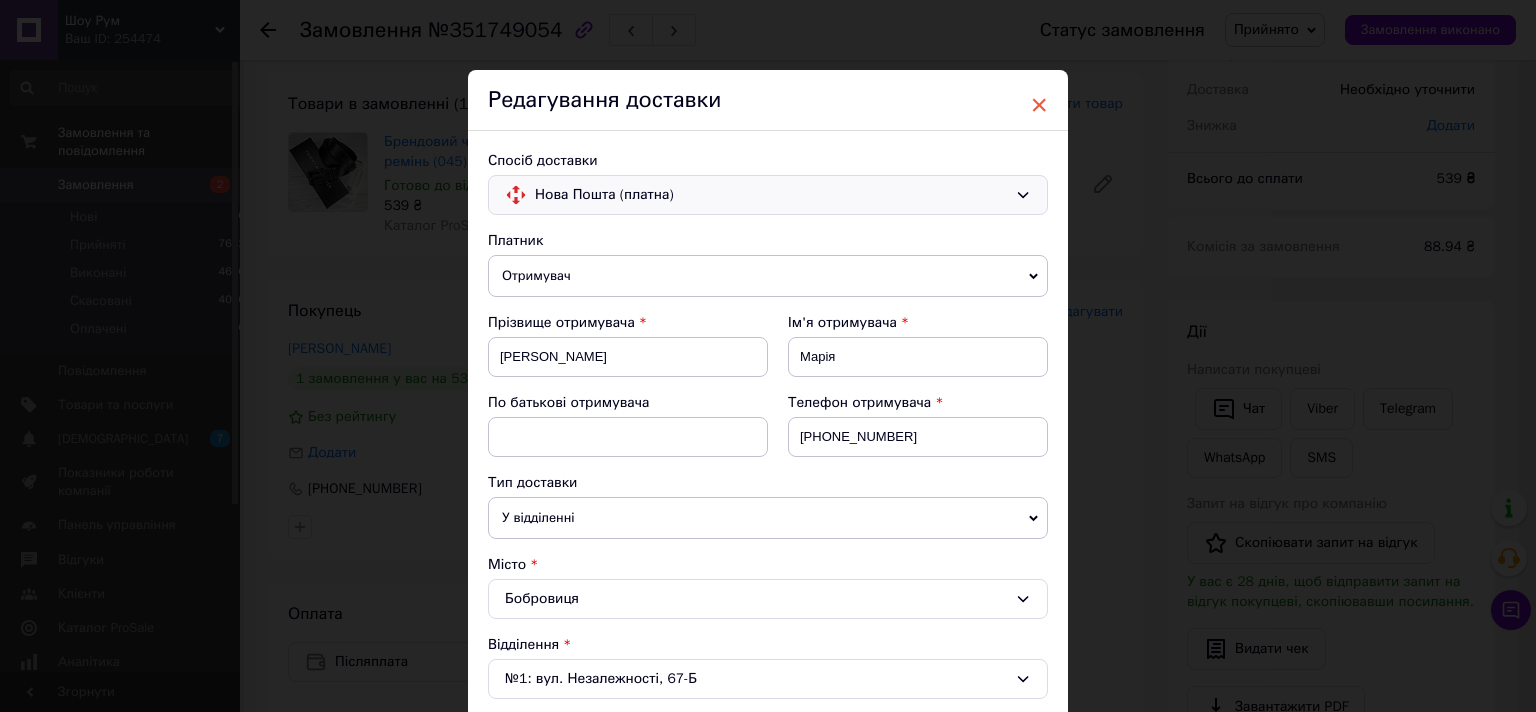 click on "×" at bounding box center (1039, 105) 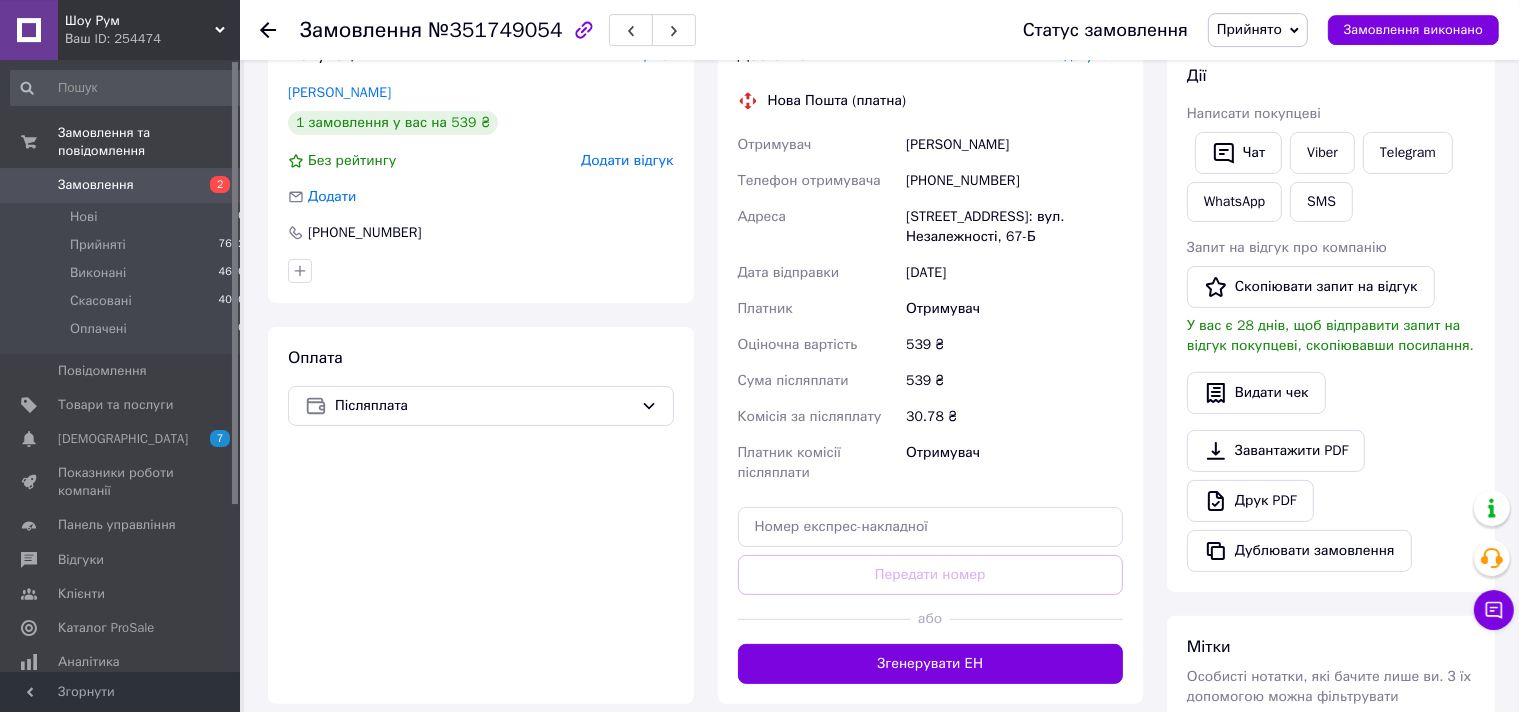 scroll, scrollTop: 0, scrollLeft: 0, axis: both 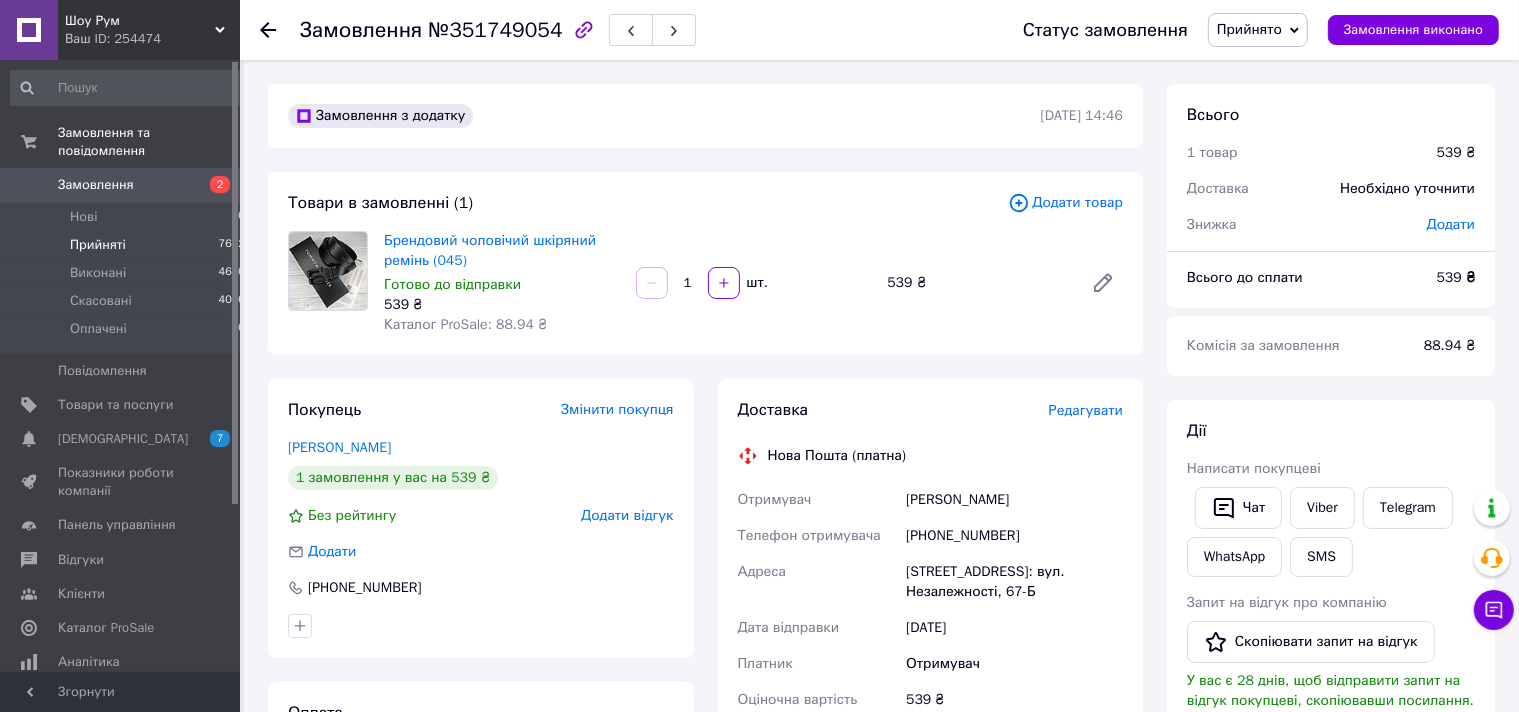 click on "Прийняті 7672" at bounding box center [128, 245] 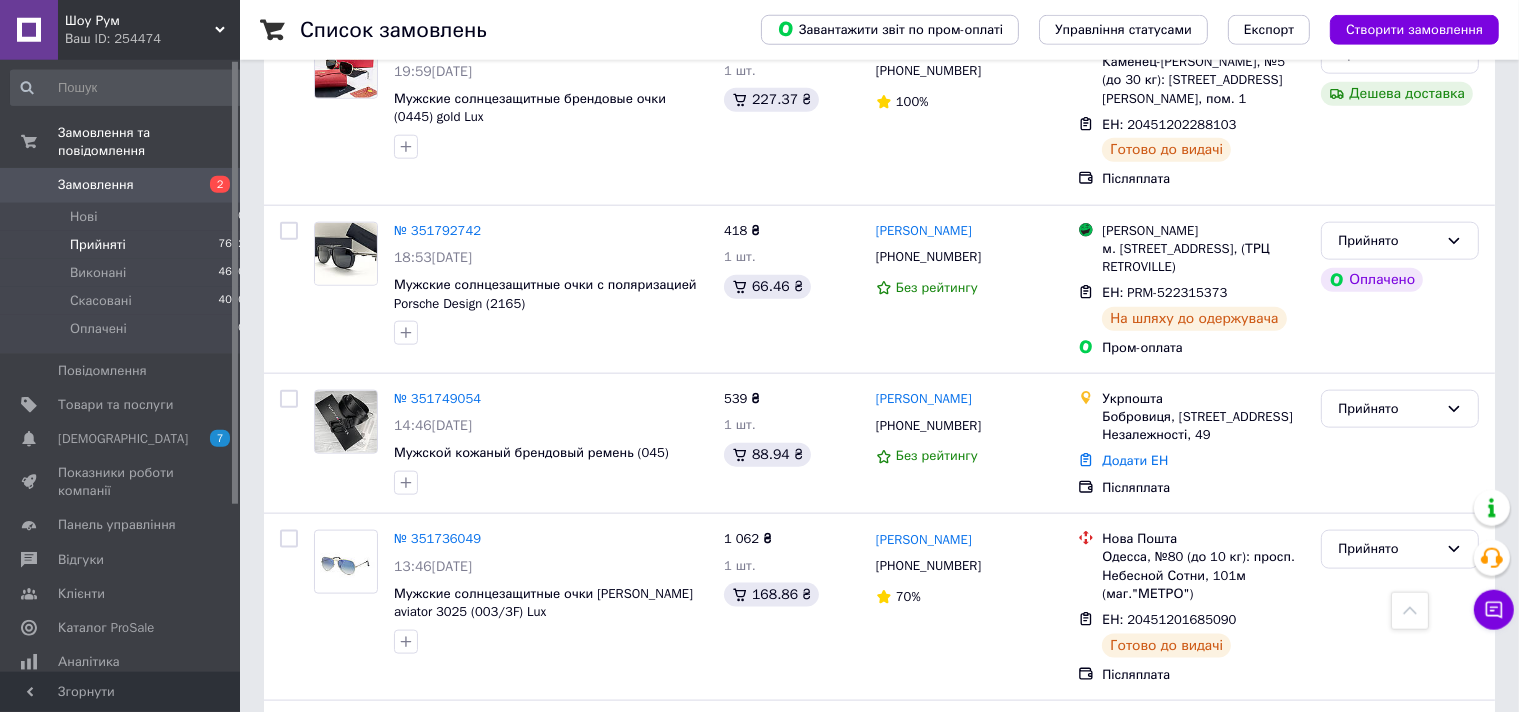 scroll, scrollTop: 2350, scrollLeft: 0, axis: vertical 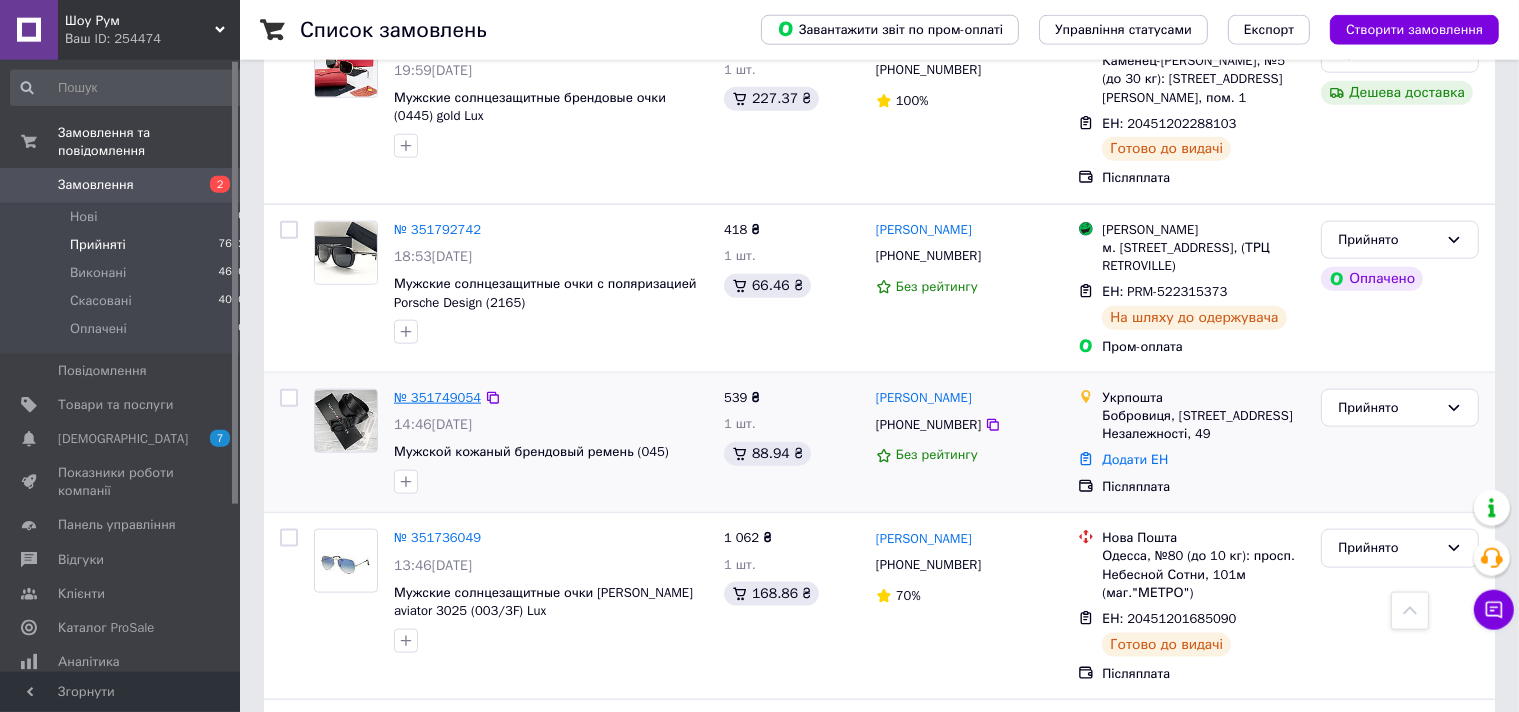 click on "№ 351749054" at bounding box center [437, 397] 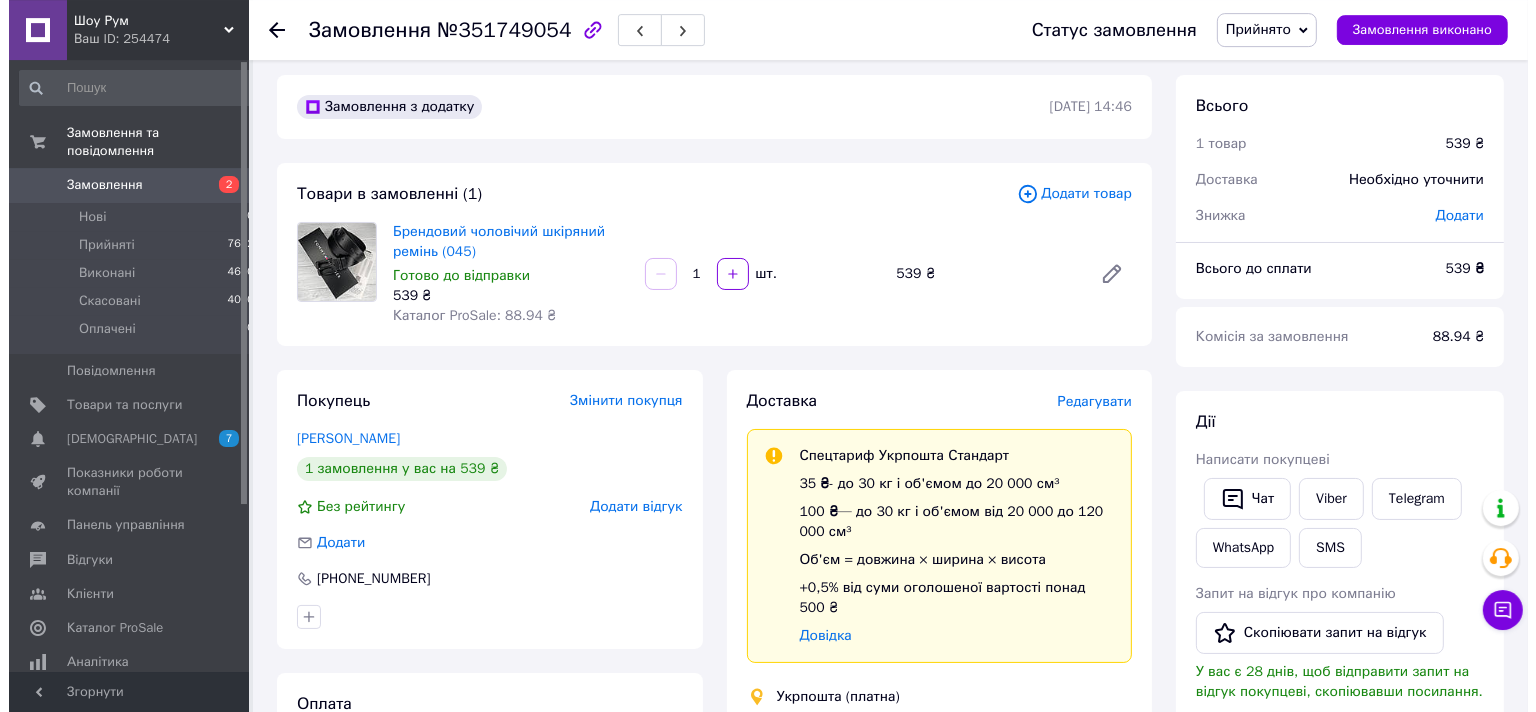 scroll, scrollTop: 5, scrollLeft: 0, axis: vertical 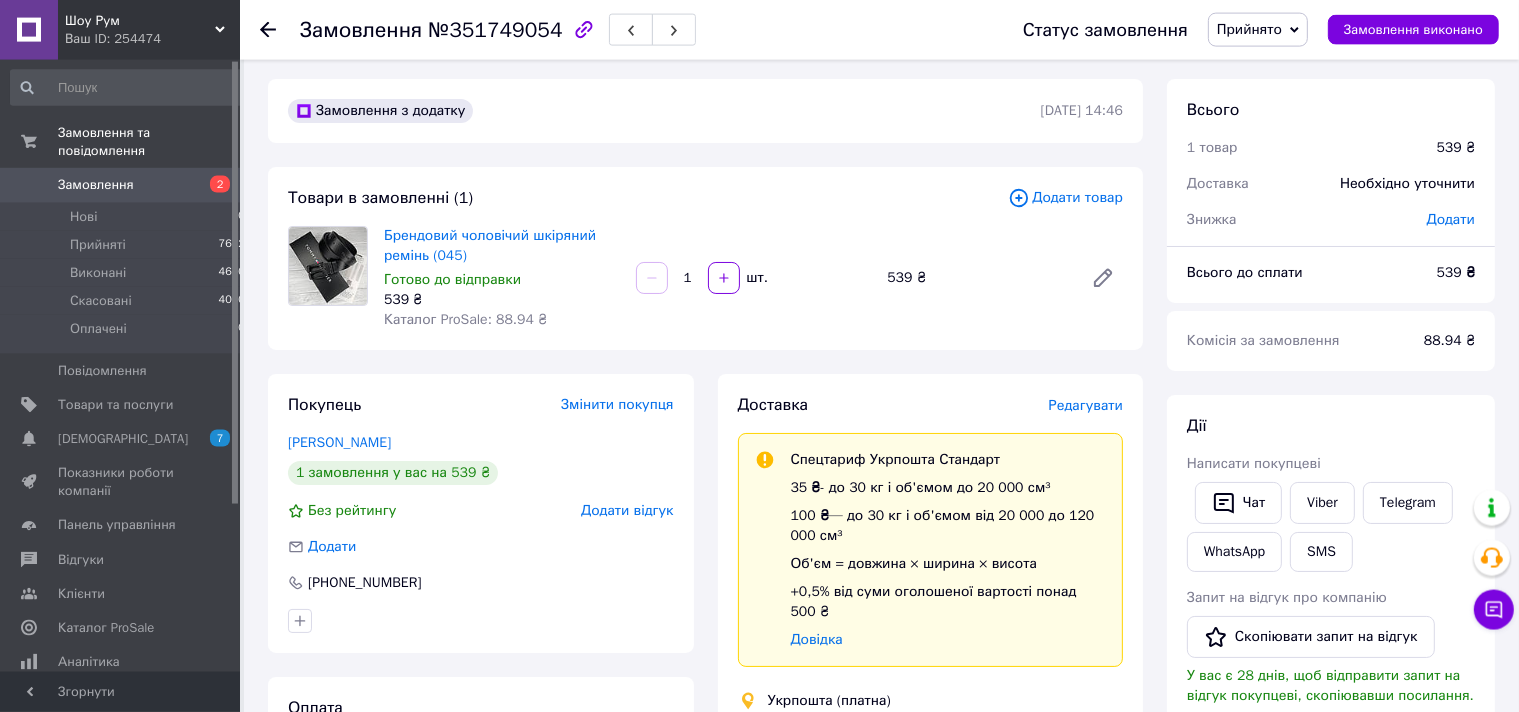 click on "Редагувати" at bounding box center [1086, 405] 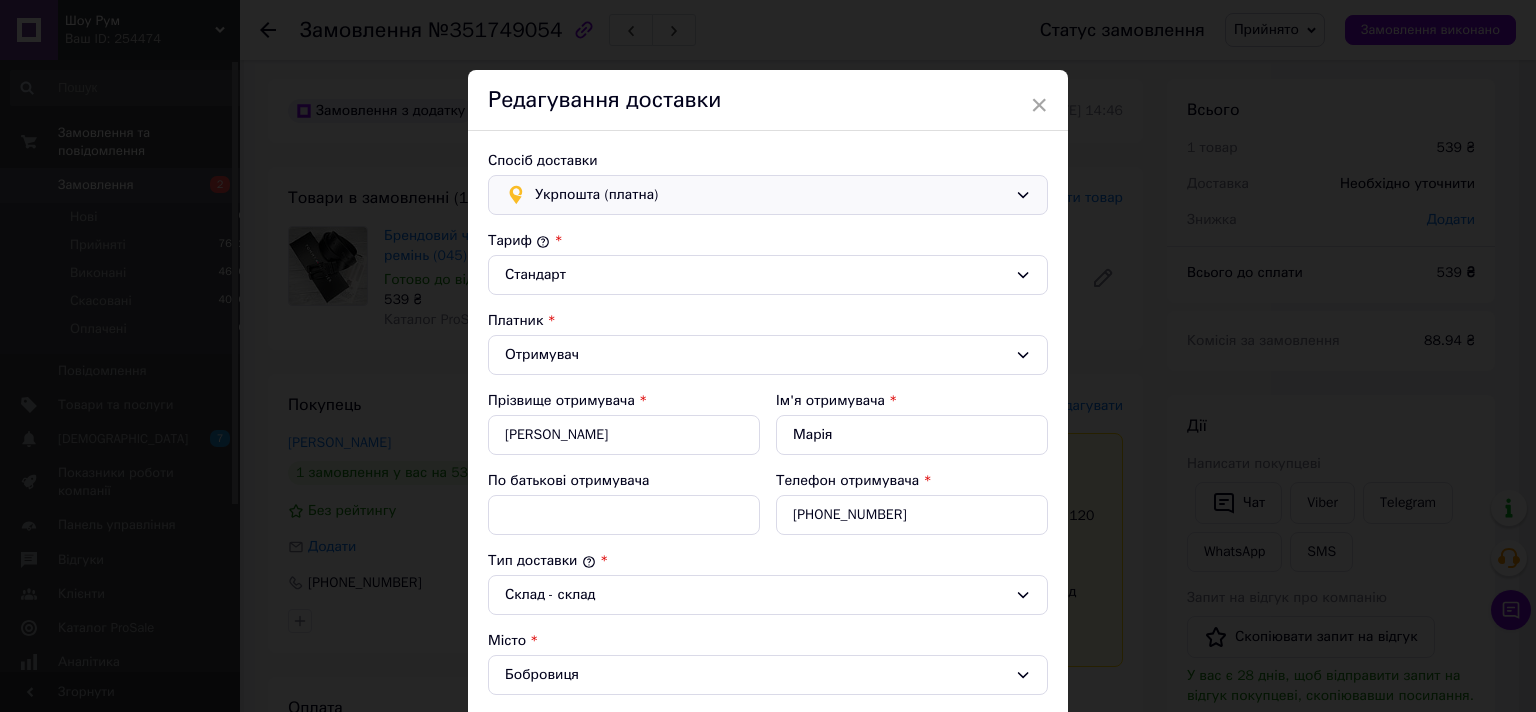 click on "Укрпошта (платна)" at bounding box center (768, 195) 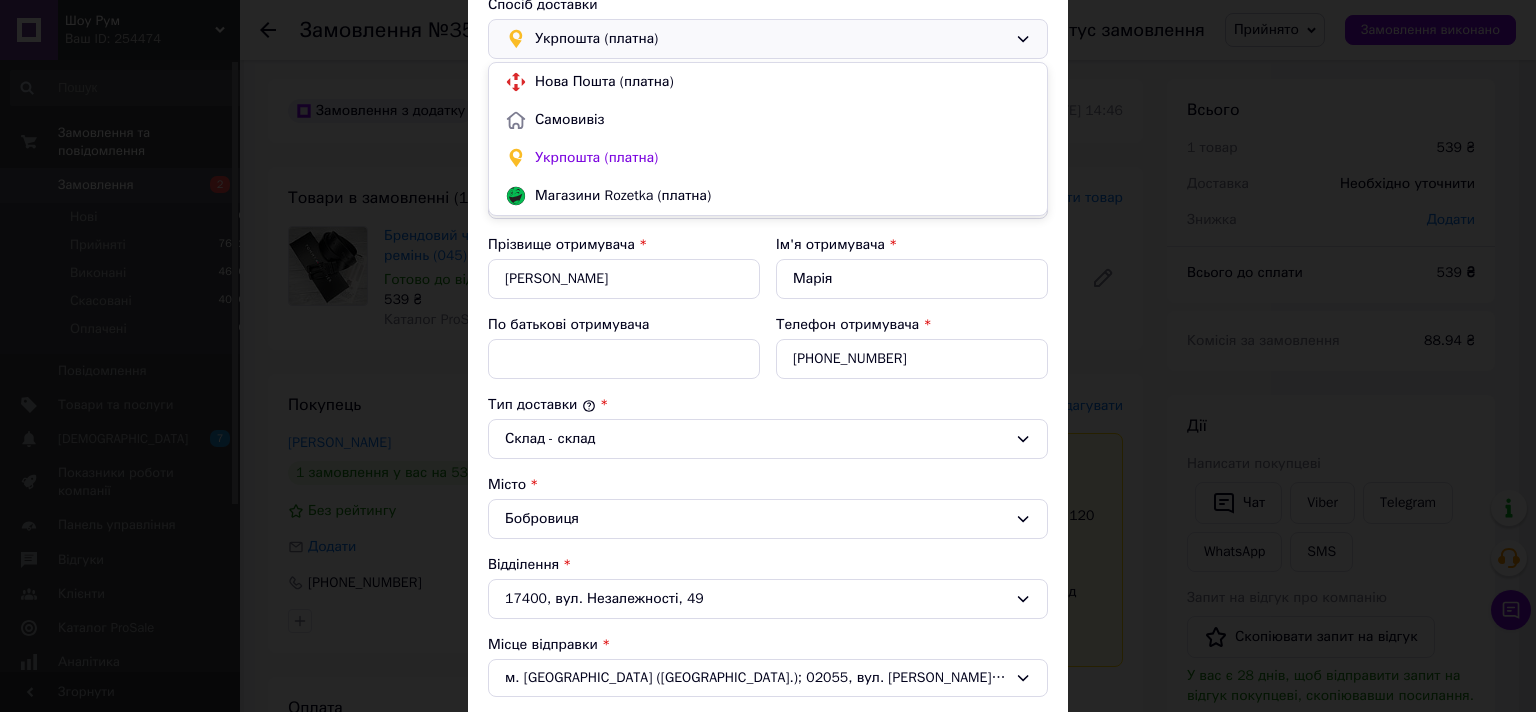 scroll, scrollTop: 0, scrollLeft: 0, axis: both 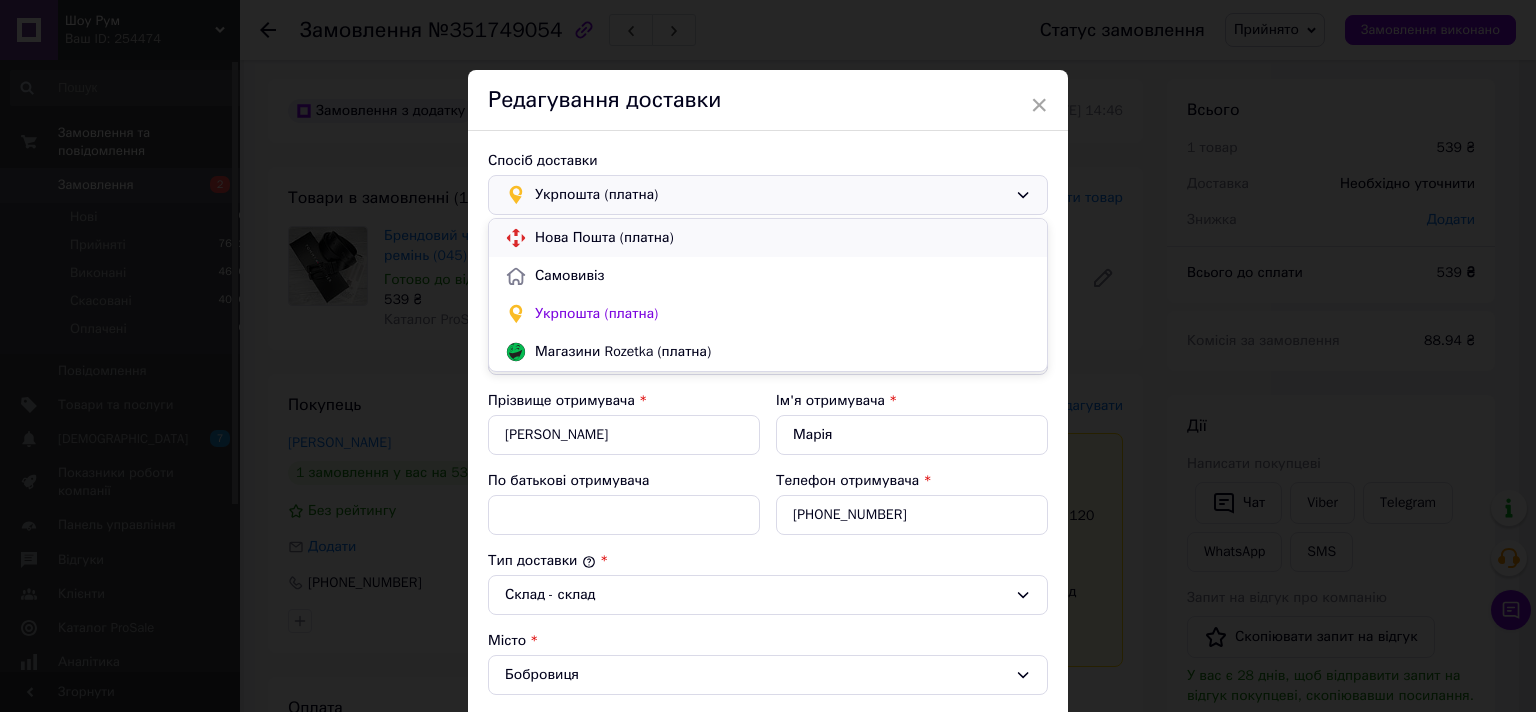 click on "Нова Пошта (платна)" at bounding box center [783, 238] 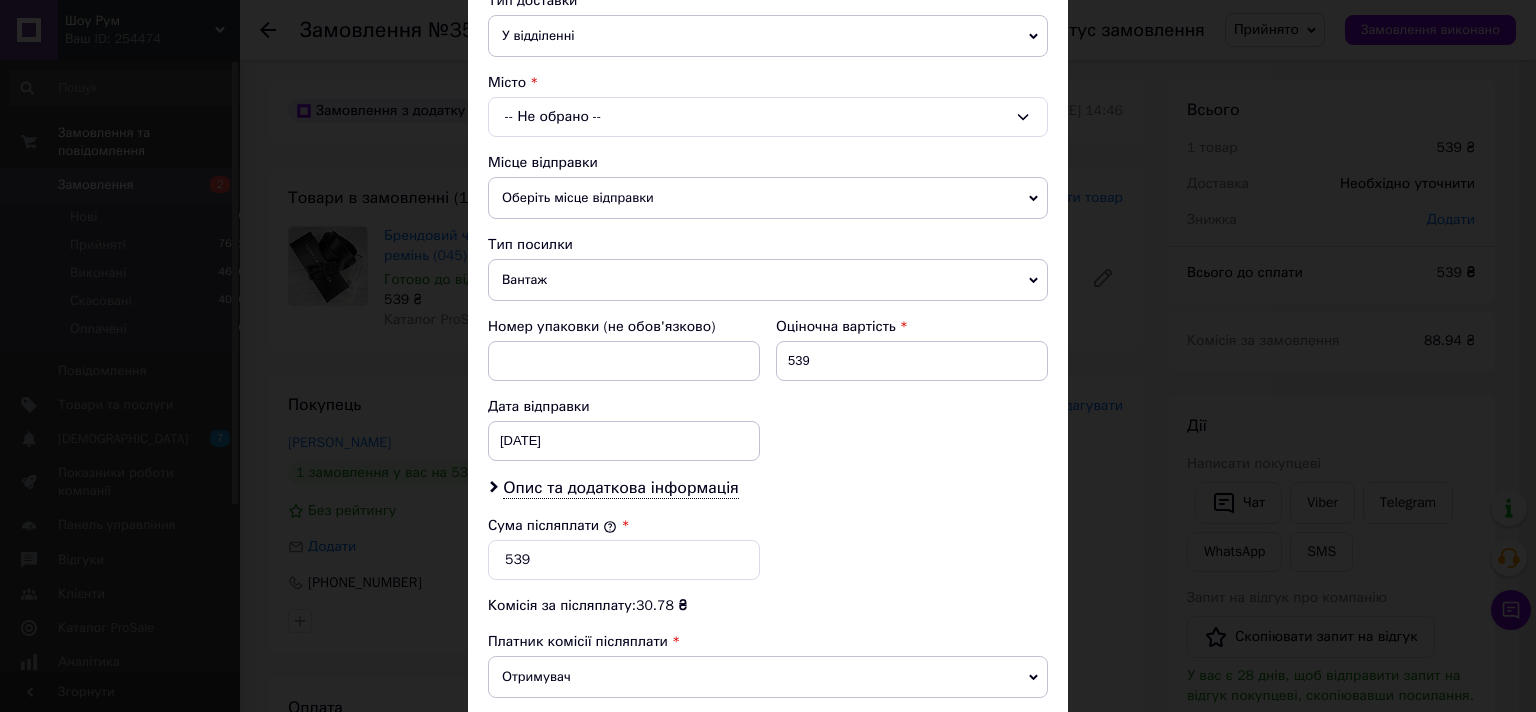 scroll, scrollTop: 482, scrollLeft: 0, axis: vertical 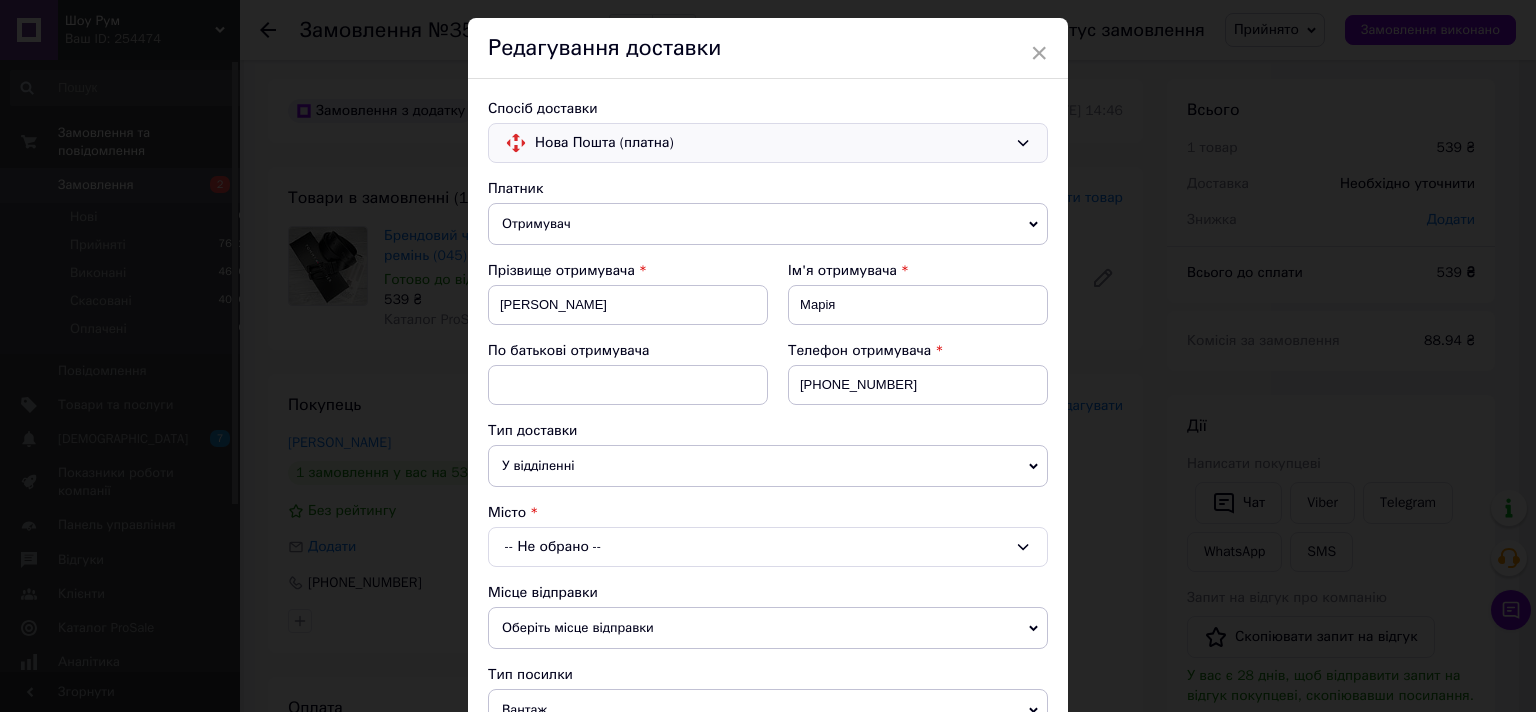 click on "Отримувач" at bounding box center [768, 224] 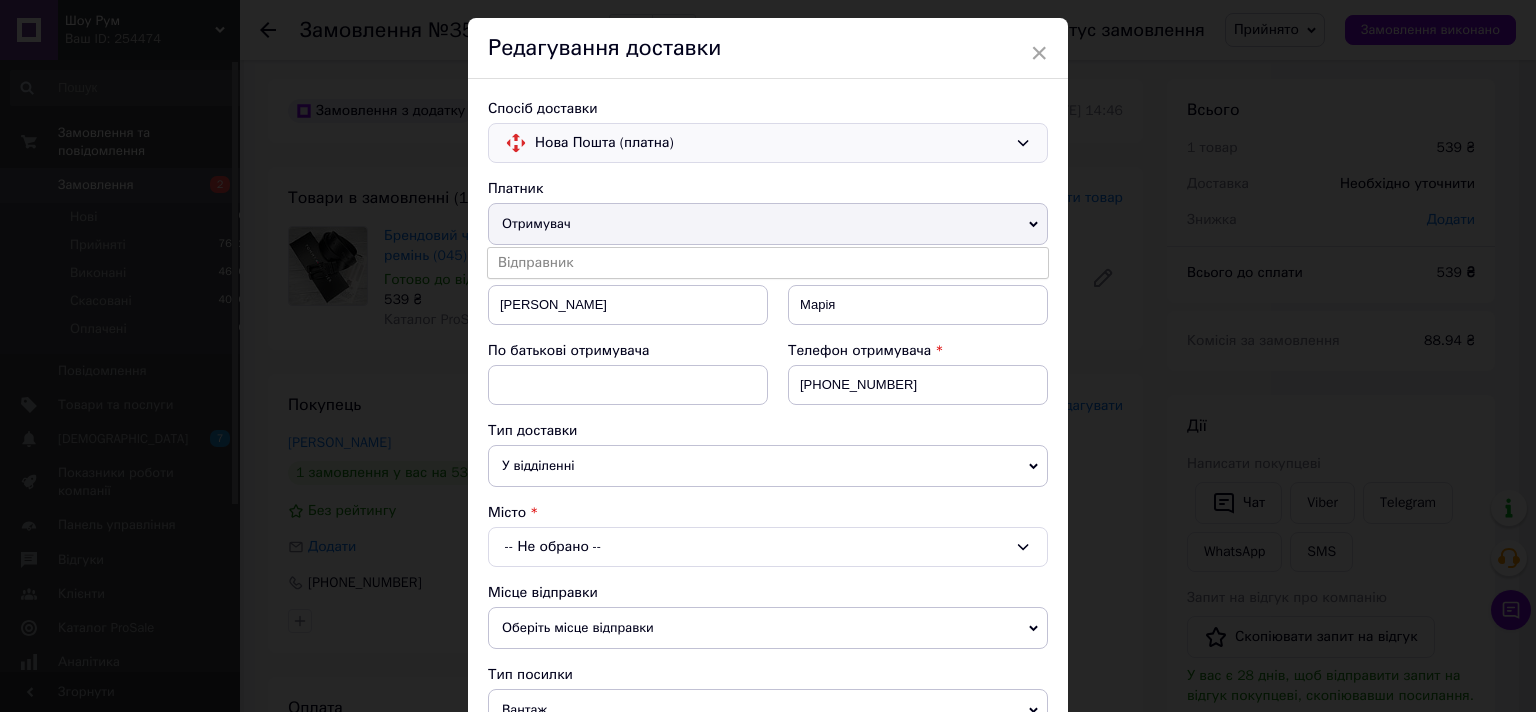 click on "Отримувач" at bounding box center [768, 224] 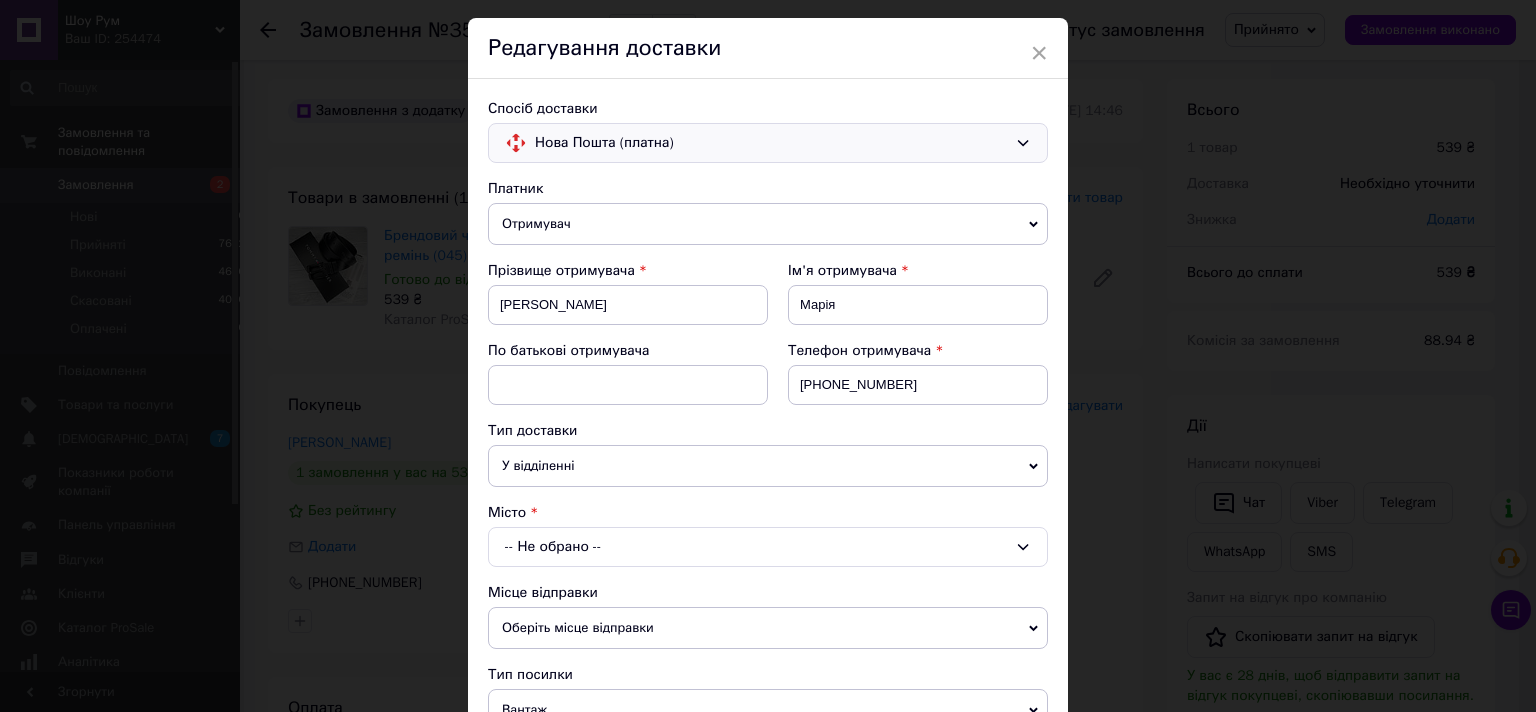 click on "Нова Пошта (платна)" at bounding box center [771, 143] 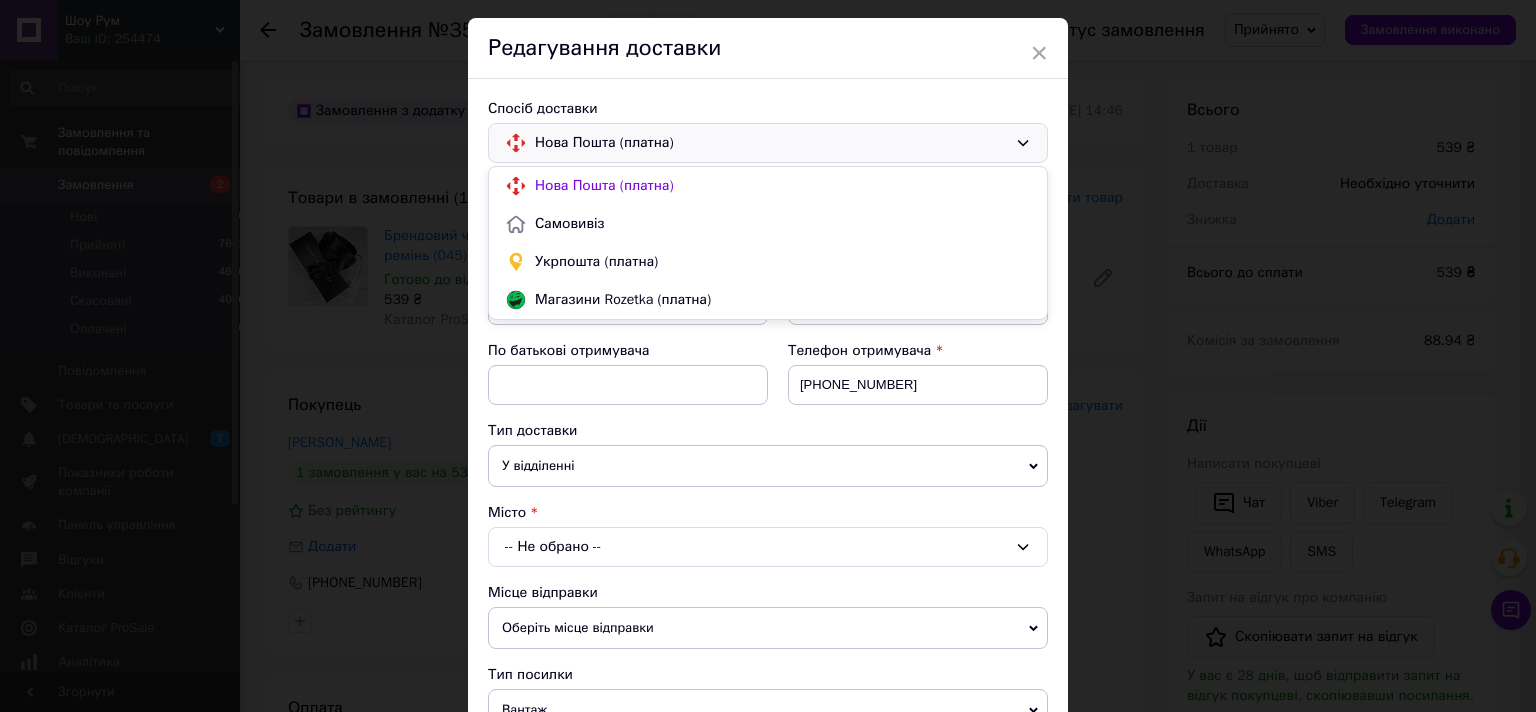 click on "Нова Пошта (платна)" at bounding box center [771, 143] 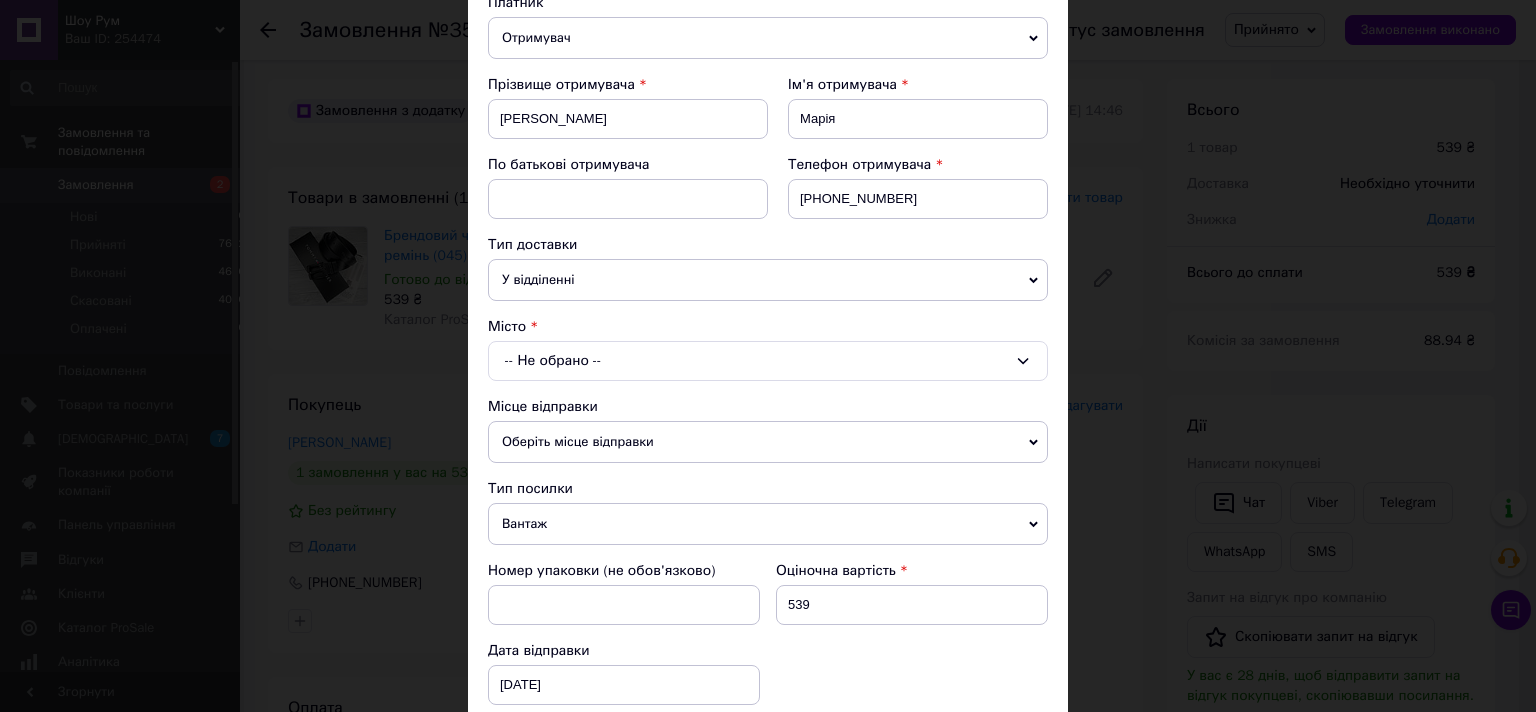 scroll, scrollTop: 240, scrollLeft: 0, axis: vertical 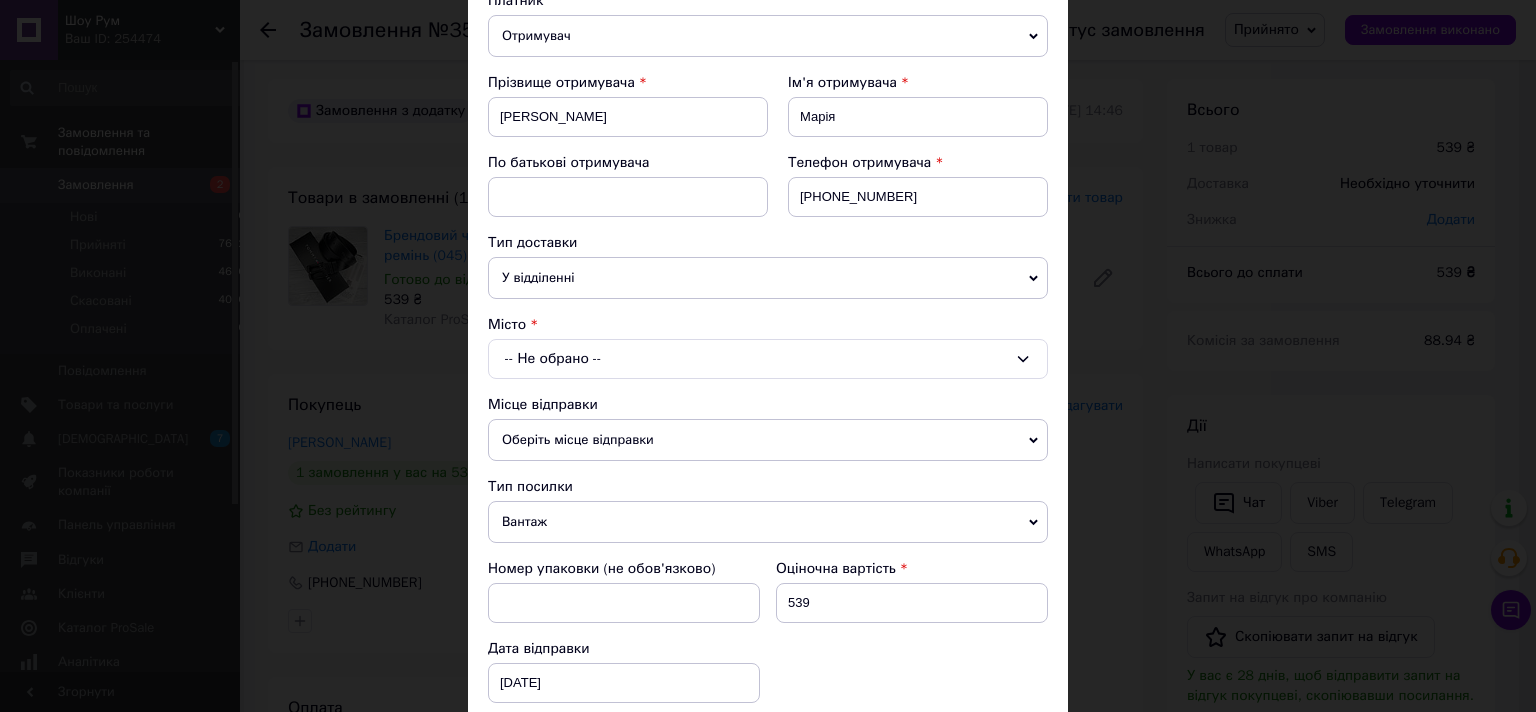 click on "-- Не обрано --" at bounding box center (768, 359) 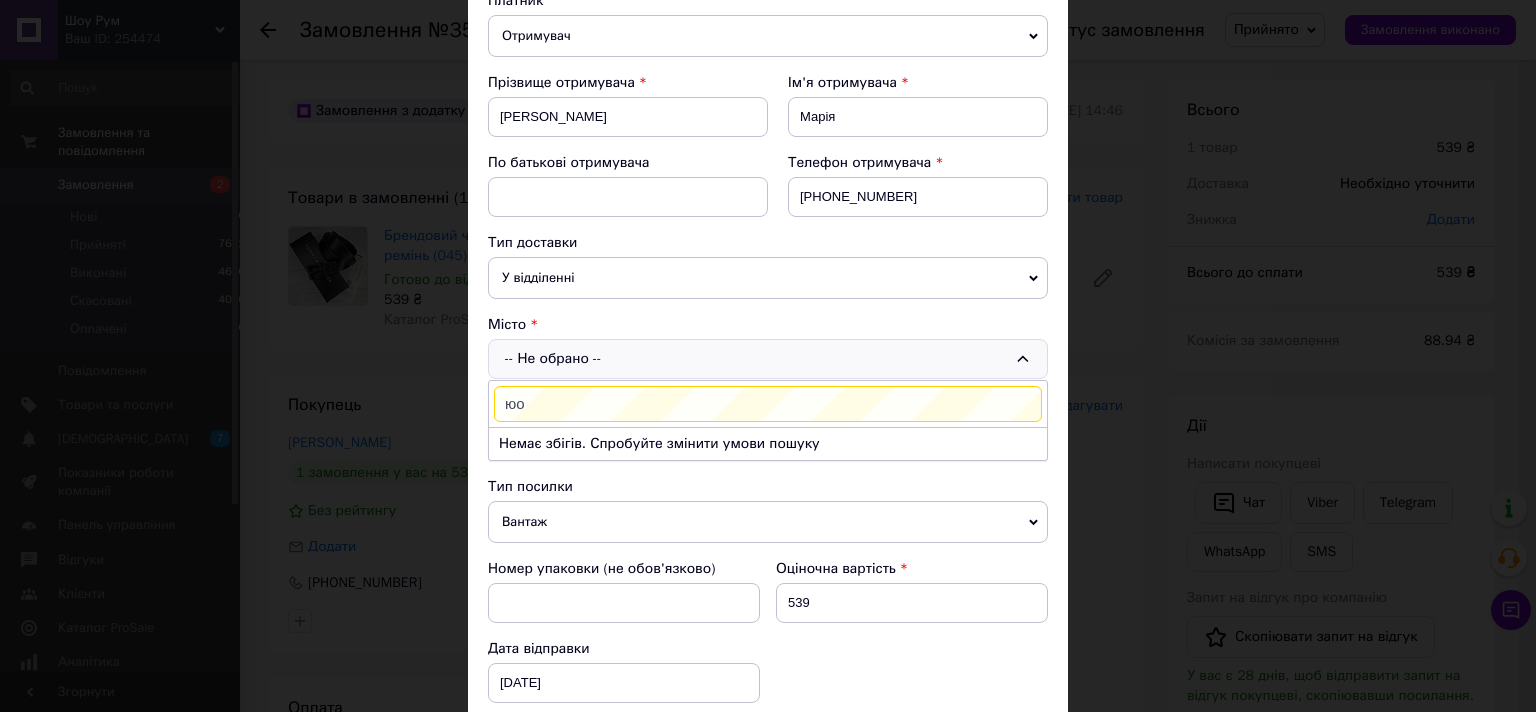 type on "ю" 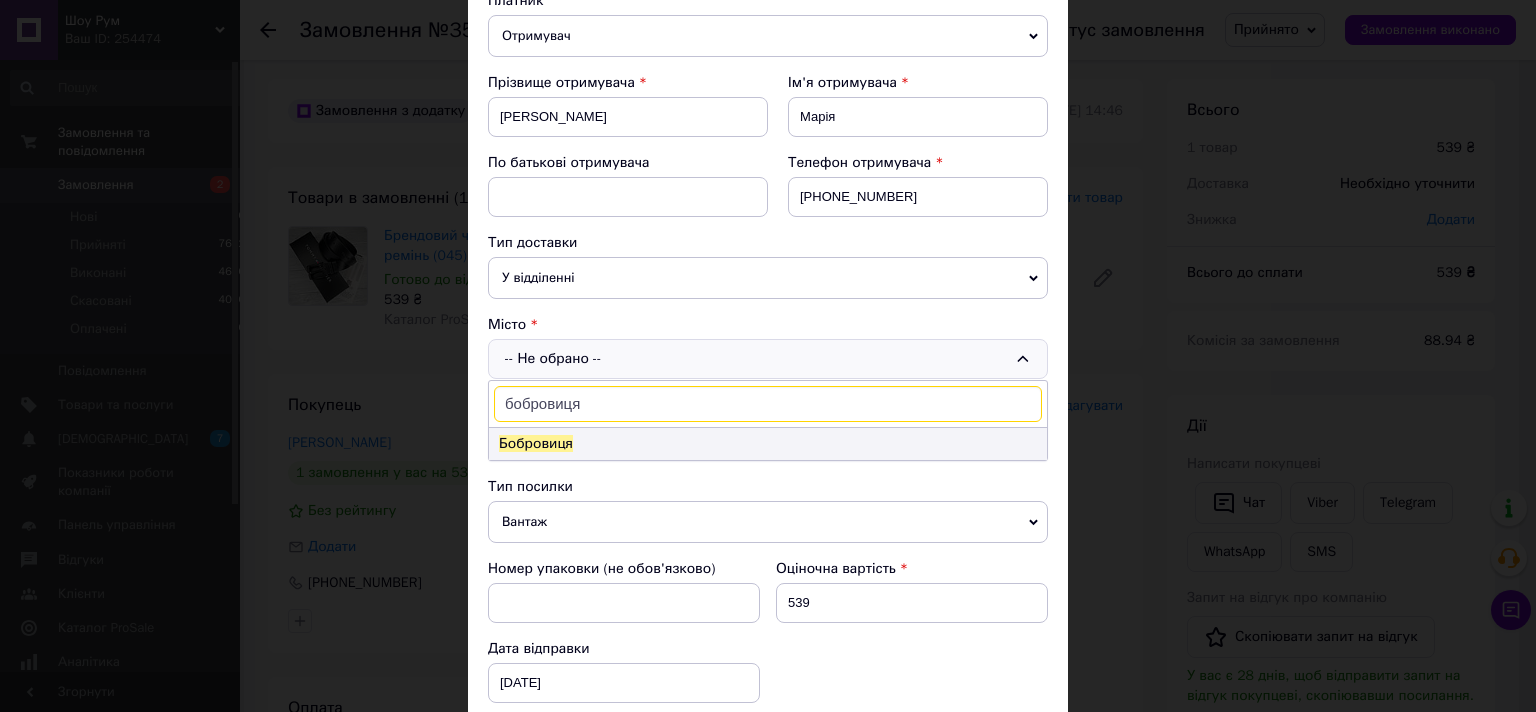 type on "бобровиця" 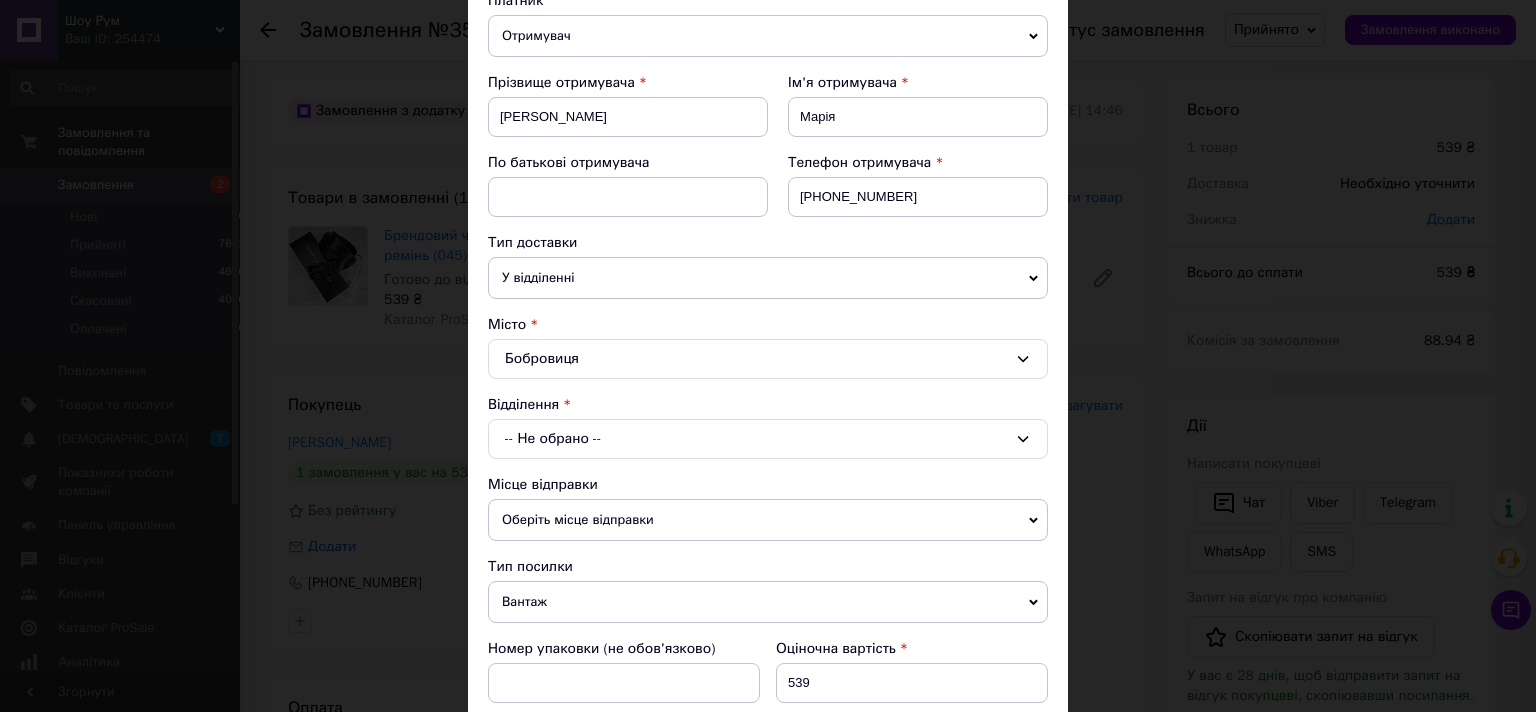 click on "-- Не обрано --" at bounding box center [768, 439] 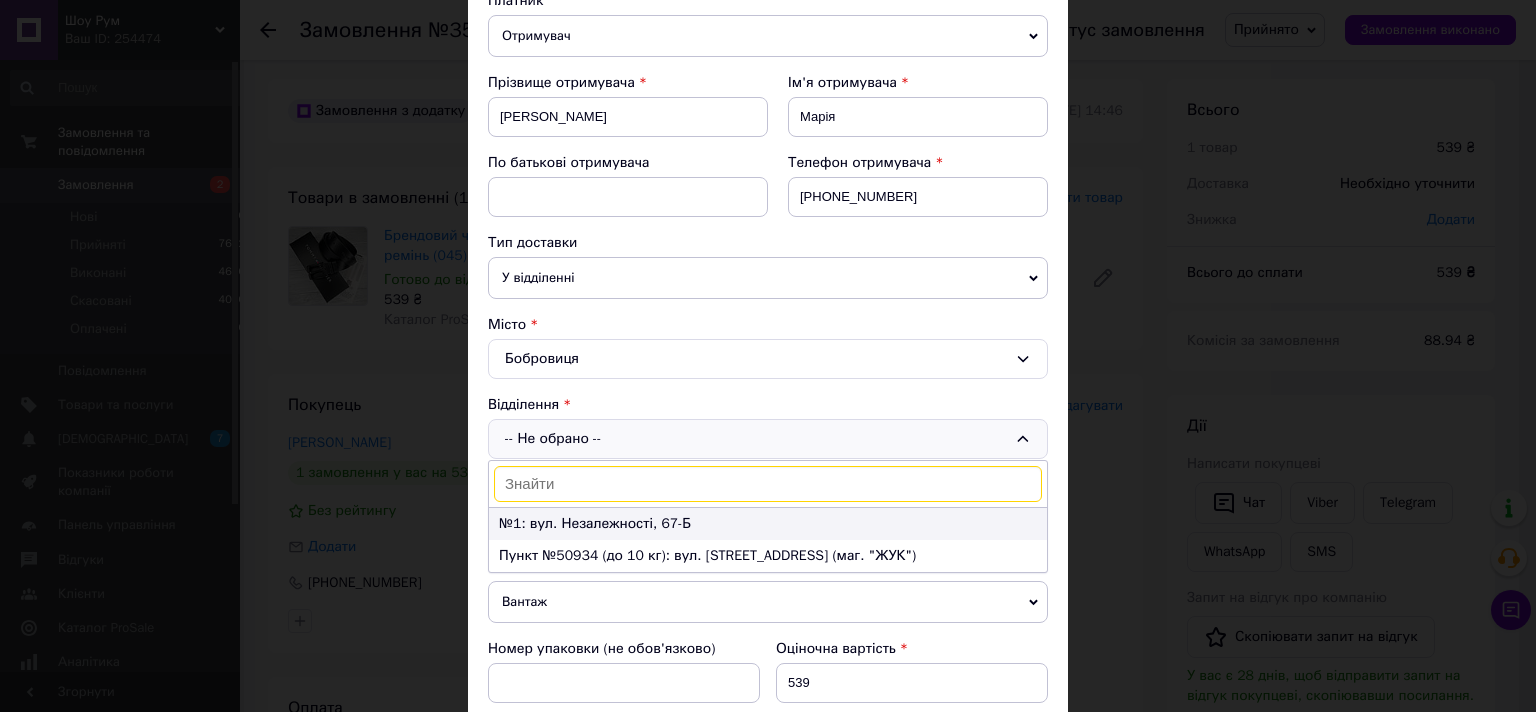 click on "№1: вул. Незалежності, 67-Б" at bounding box center [768, 524] 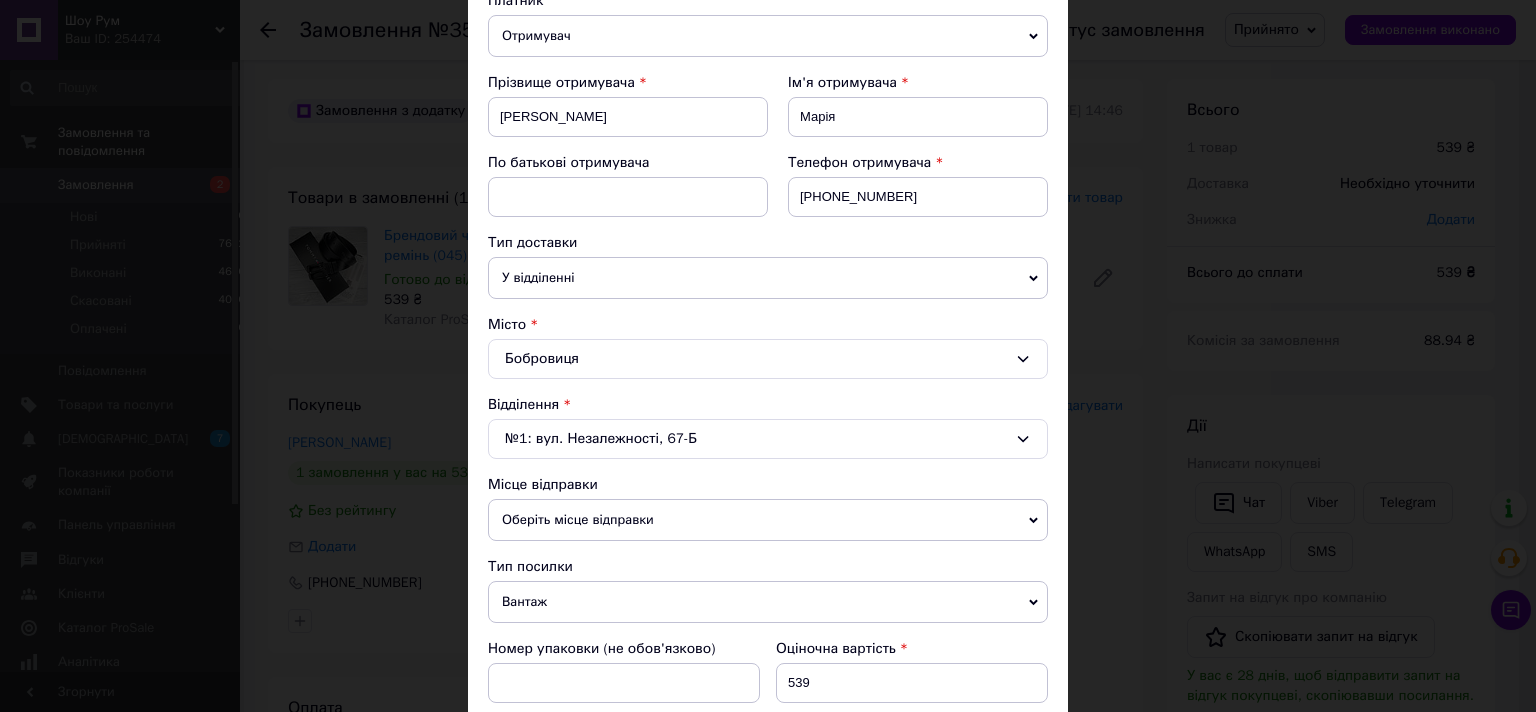 scroll, scrollTop: 351, scrollLeft: 0, axis: vertical 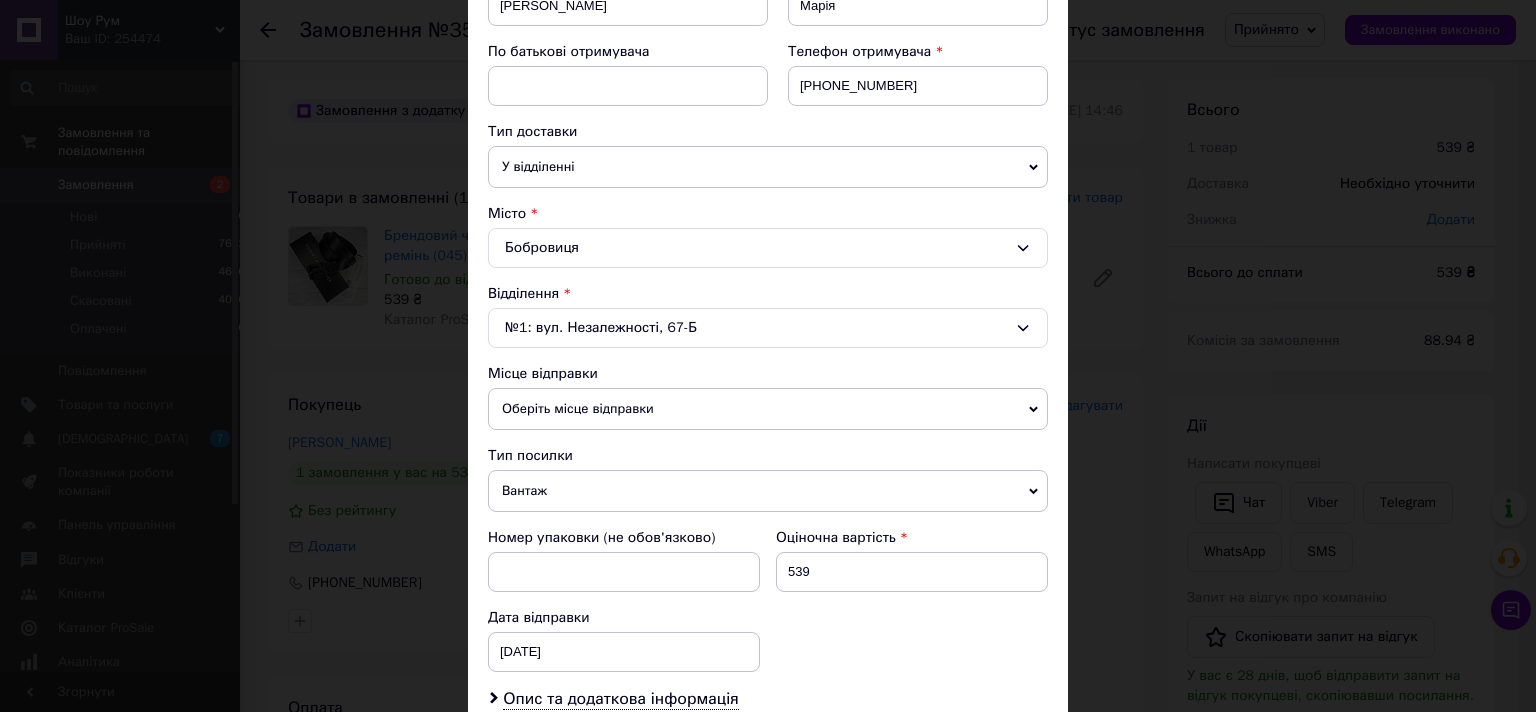 click on "Оберіть місце відправки" at bounding box center (768, 409) 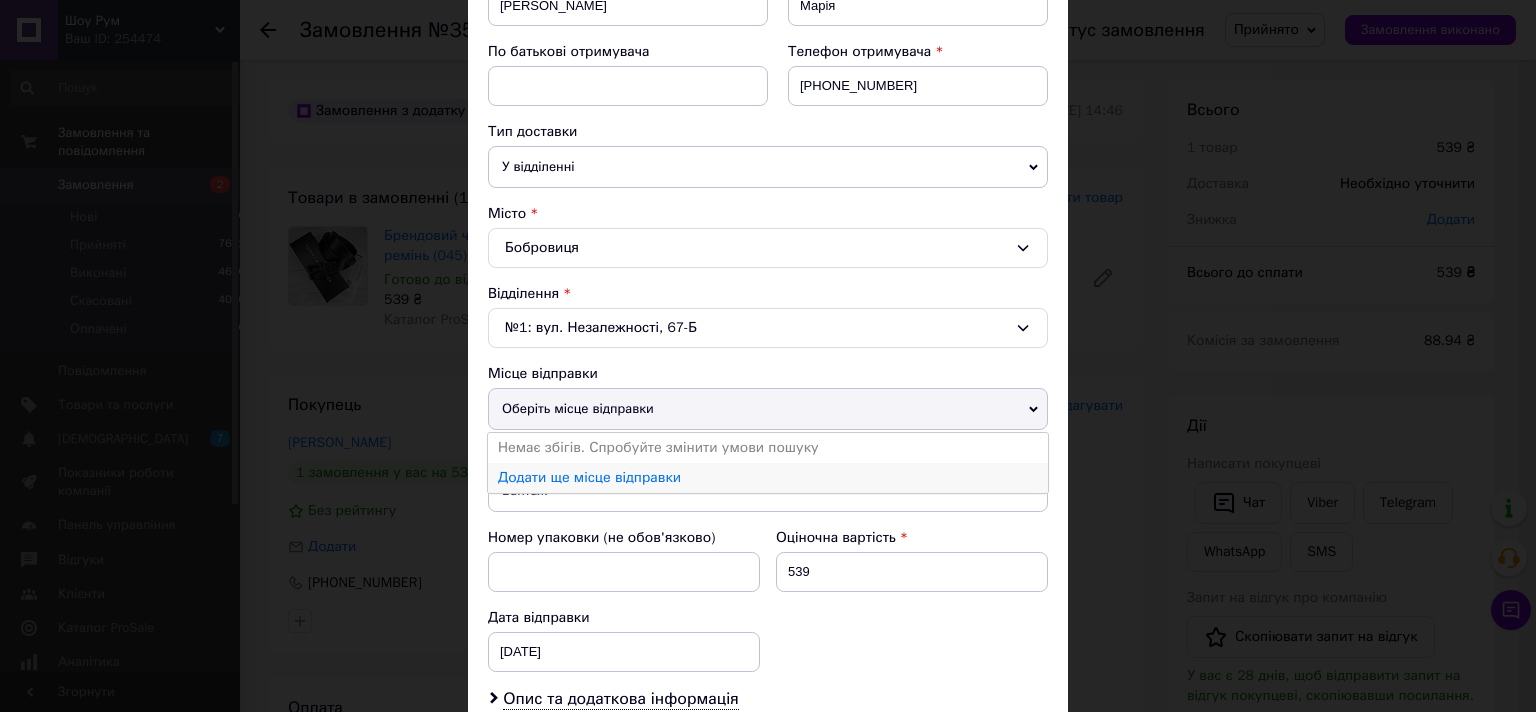 click on "Додати ще місце відправки" at bounding box center [768, 478] 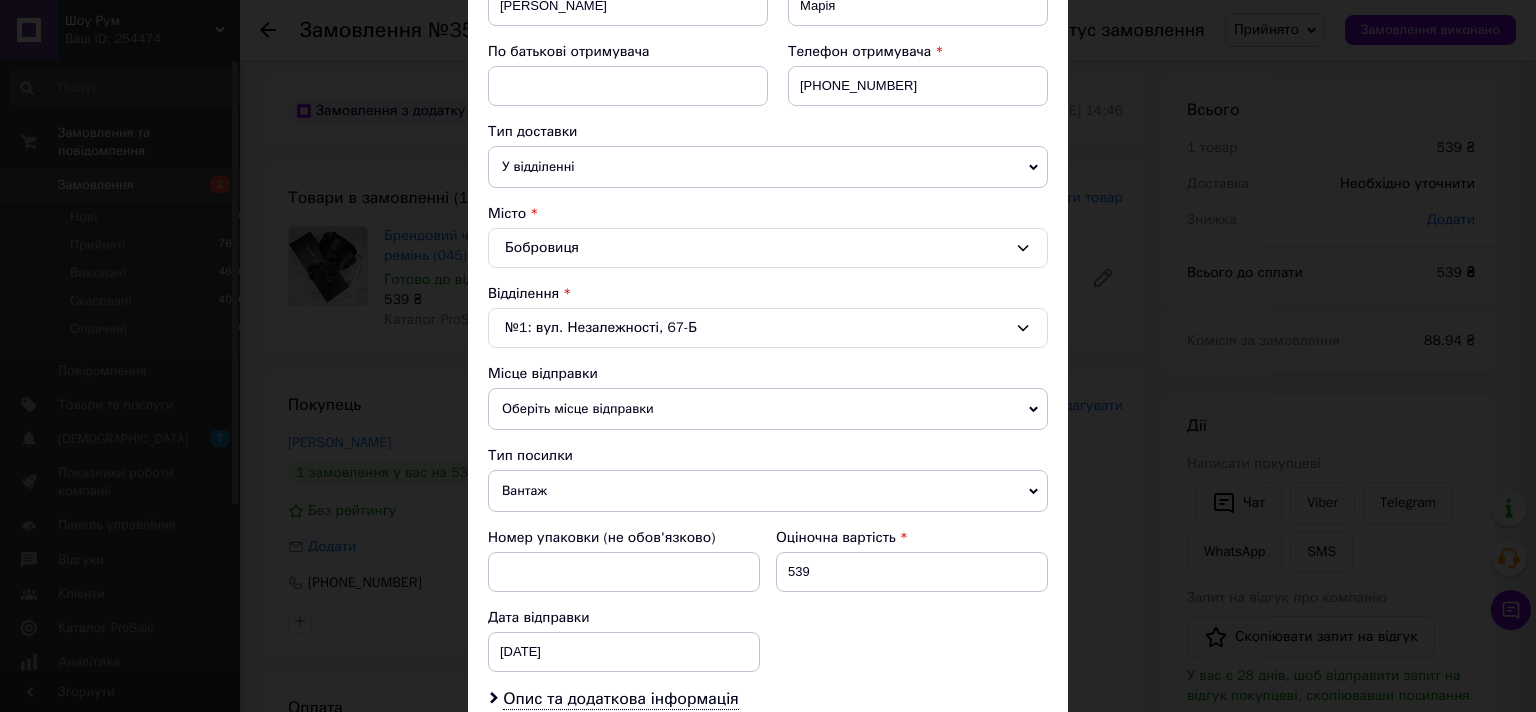 click on "Оберіть місце відправки" at bounding box center [768, 409] 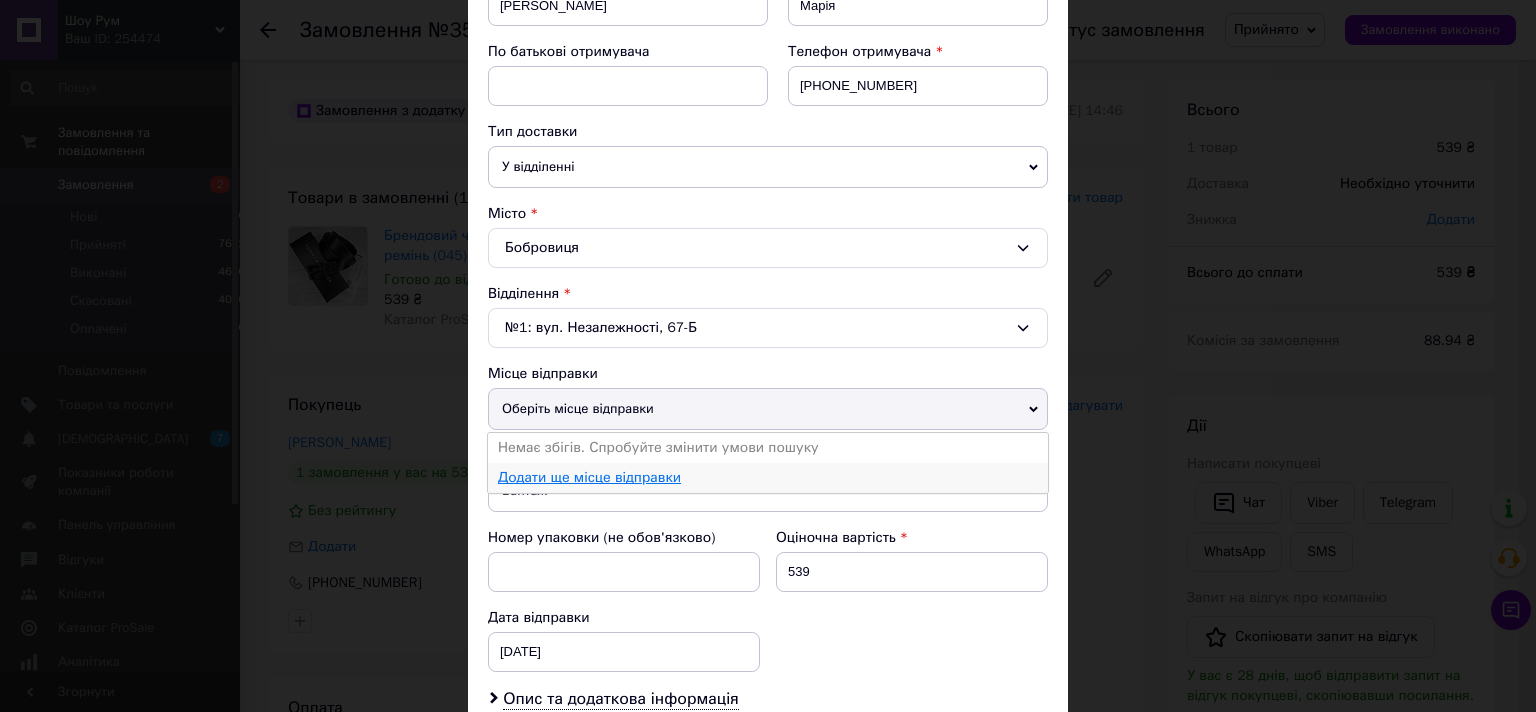 click on "Додати ще місце відправки" at bounding box center (589, 477) 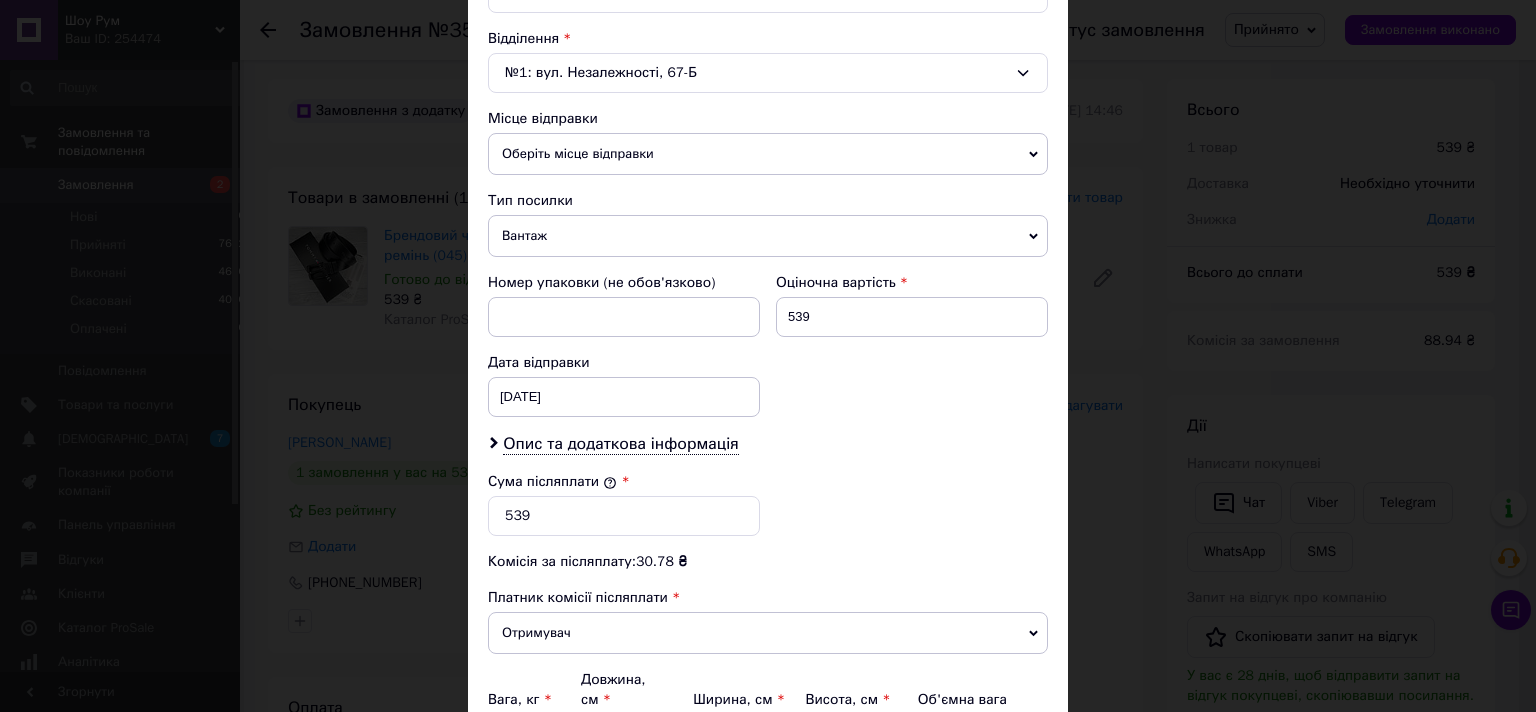 scroll, scrollTop: 605, scrollLeft: 0, axis: vertical 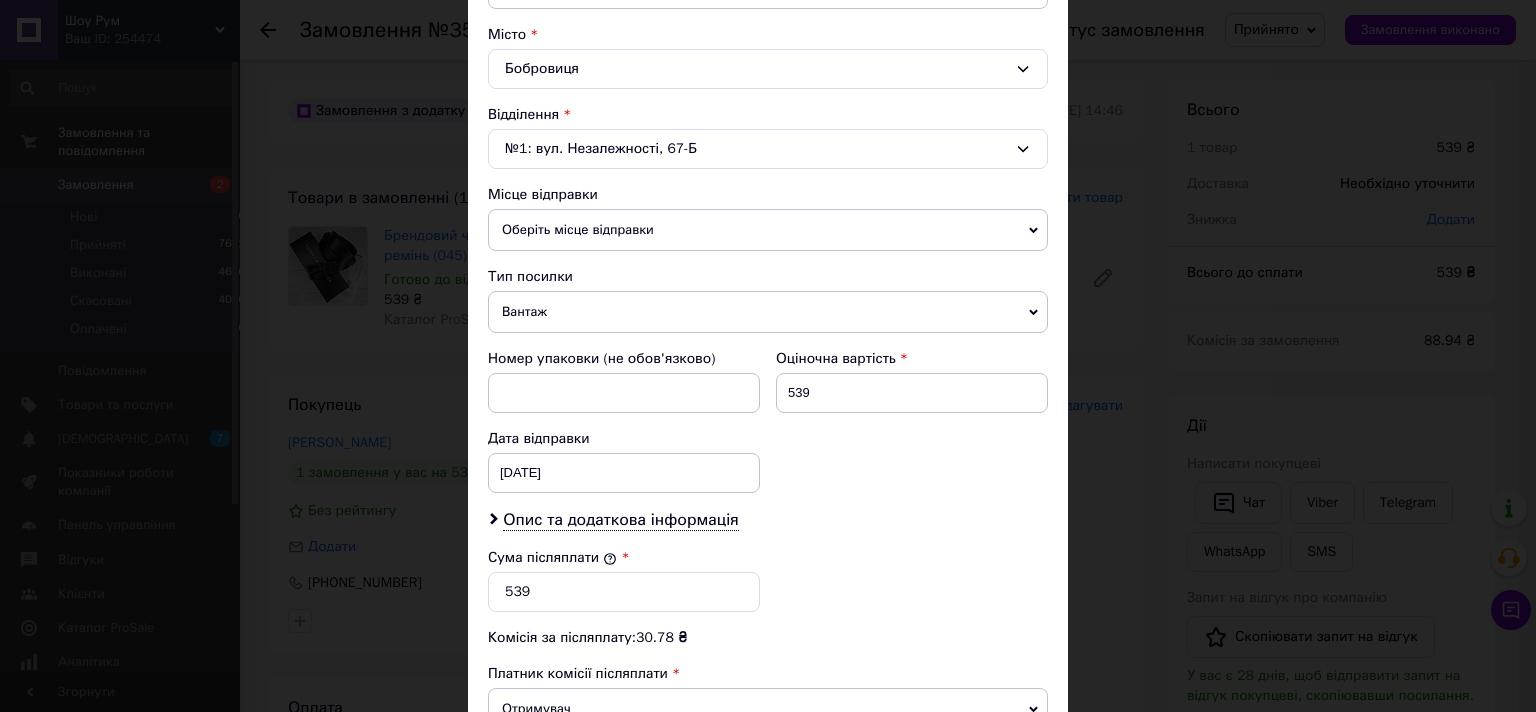 click on "Сума післяплати     * 539" at bounding box center [768, 580] 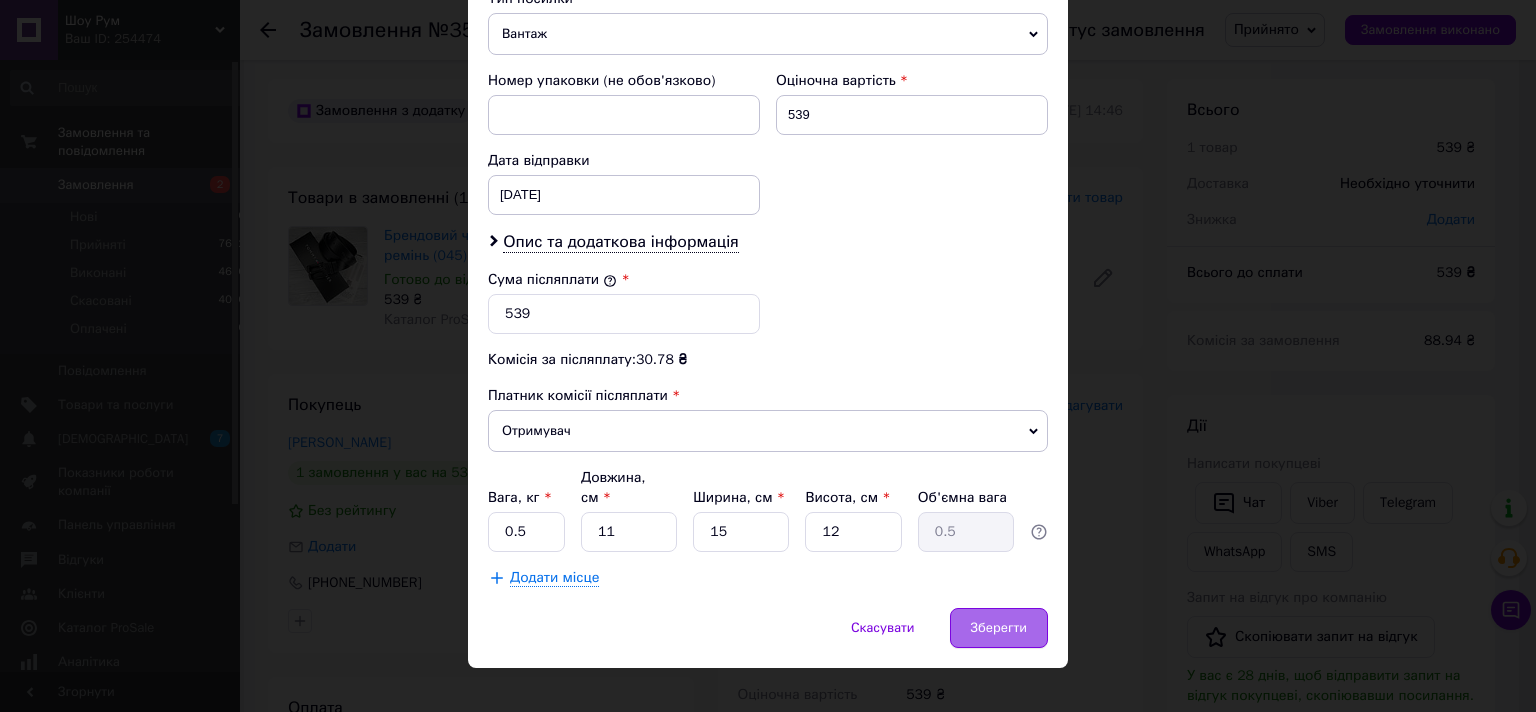click on "Зберегти" at bounding box center (999, 628) 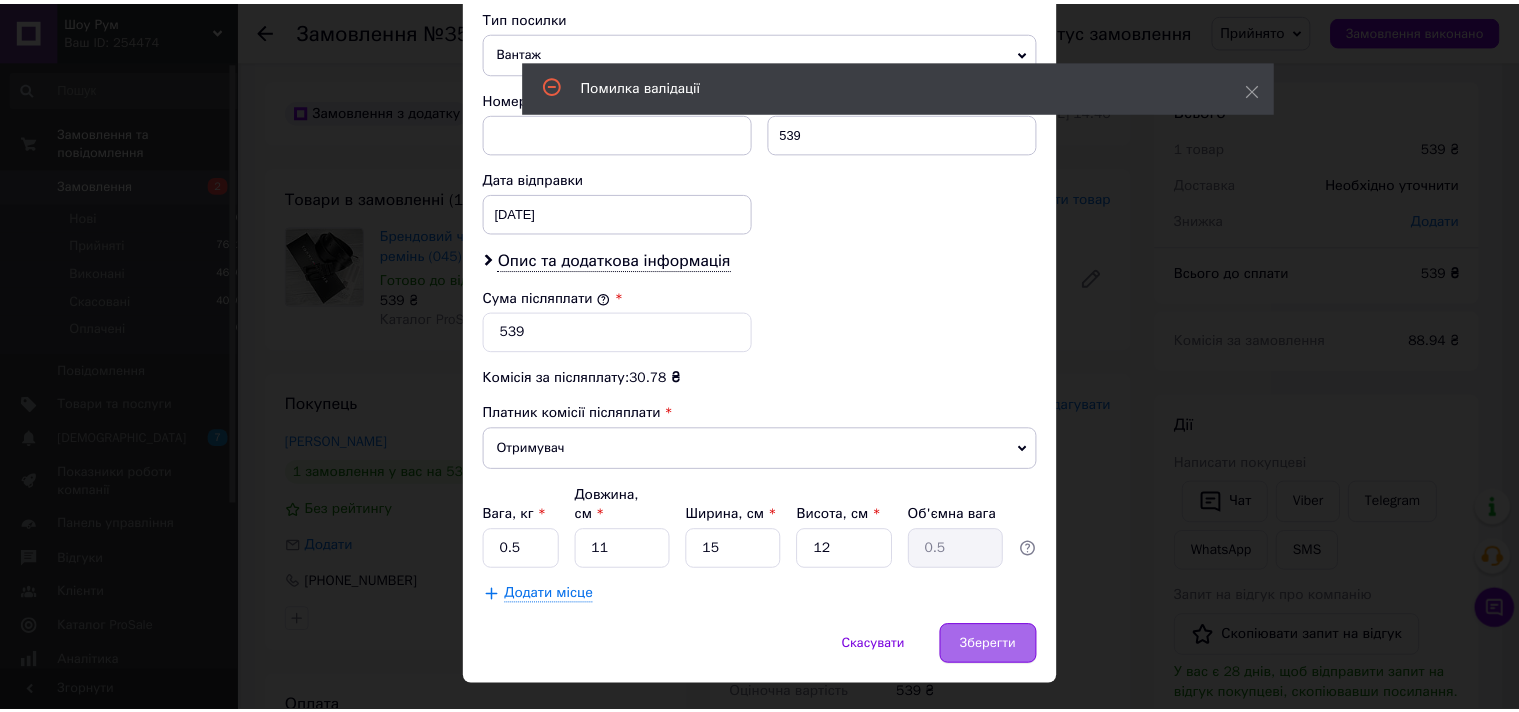 scroll, scrollTop: 401, scrollLeft: 0, axis: vertical 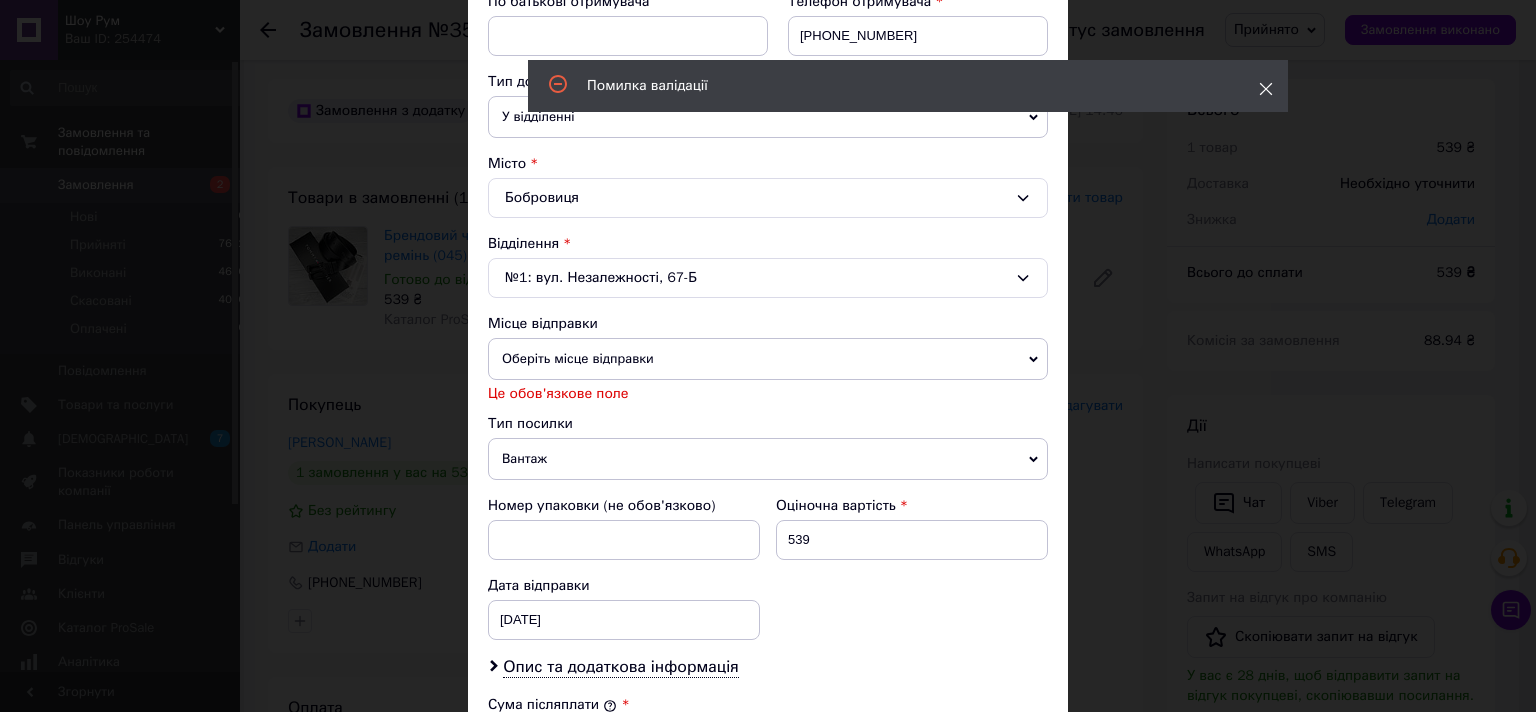 click 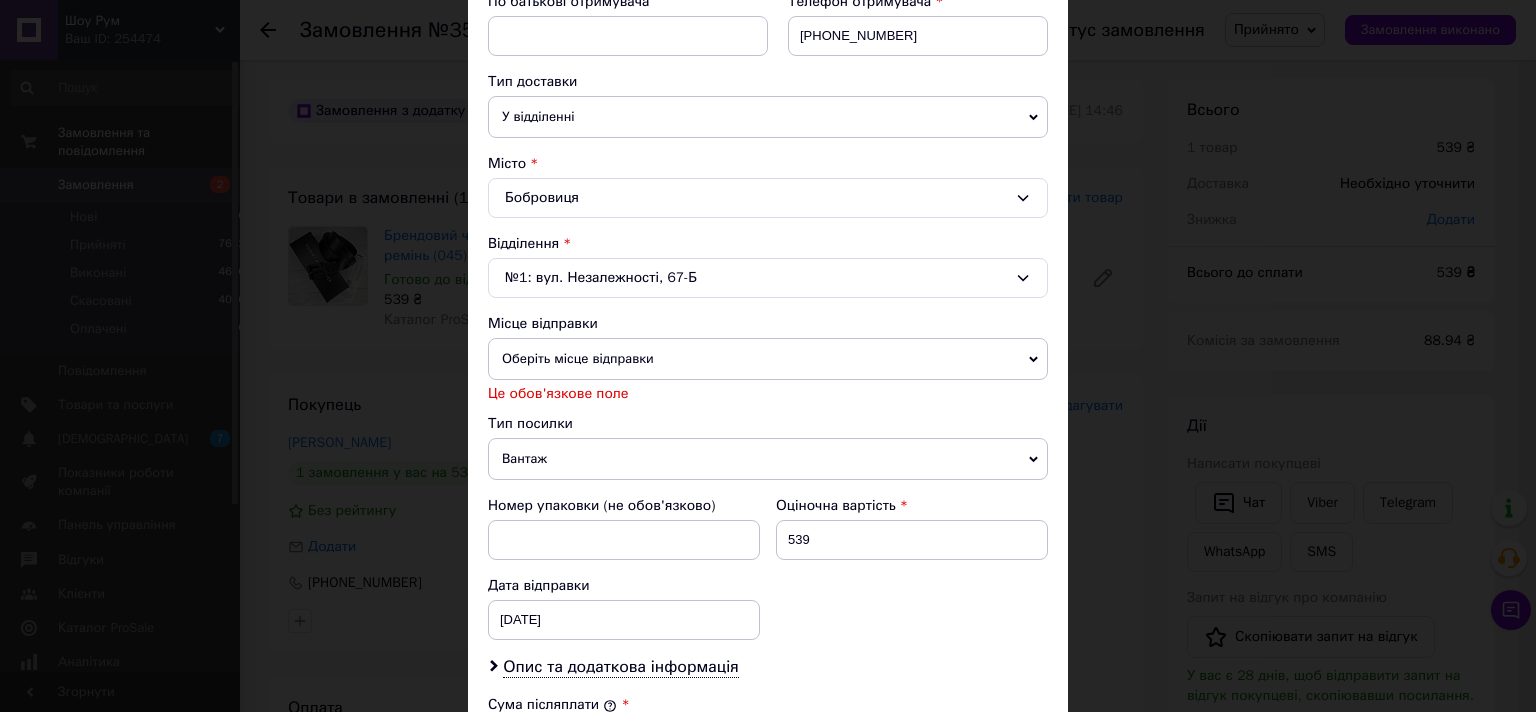 click on "× Редагування доставки Спосіб доставки Нова Пошта (платна) Платник Отримувач Відправник Прізвище отримувача Шуляк Ім'я отримувача Марія По батькові отримувача Телефон отримувача +380969006180 Тип доставки У відділенні Кур'єром В поштоматі Місто Бобровиця Відділення №1: вул. Незалежності, 67-Б Місце відправки Оберіть місце відправки Немає збігів. Спробуйте змінити умови пошуку Додати ще місце відправки Це обов'язкове поле Тип посилки Вантаж Документи Номер упаковки (не обов'язково) Оціночна вартість 539 Дата відправки 10.07.2025 < 2025 > < Июль > Пн Вт Ср Чт Пт Сб Вс 30 1 2 3" at bounding box center [768, 356] 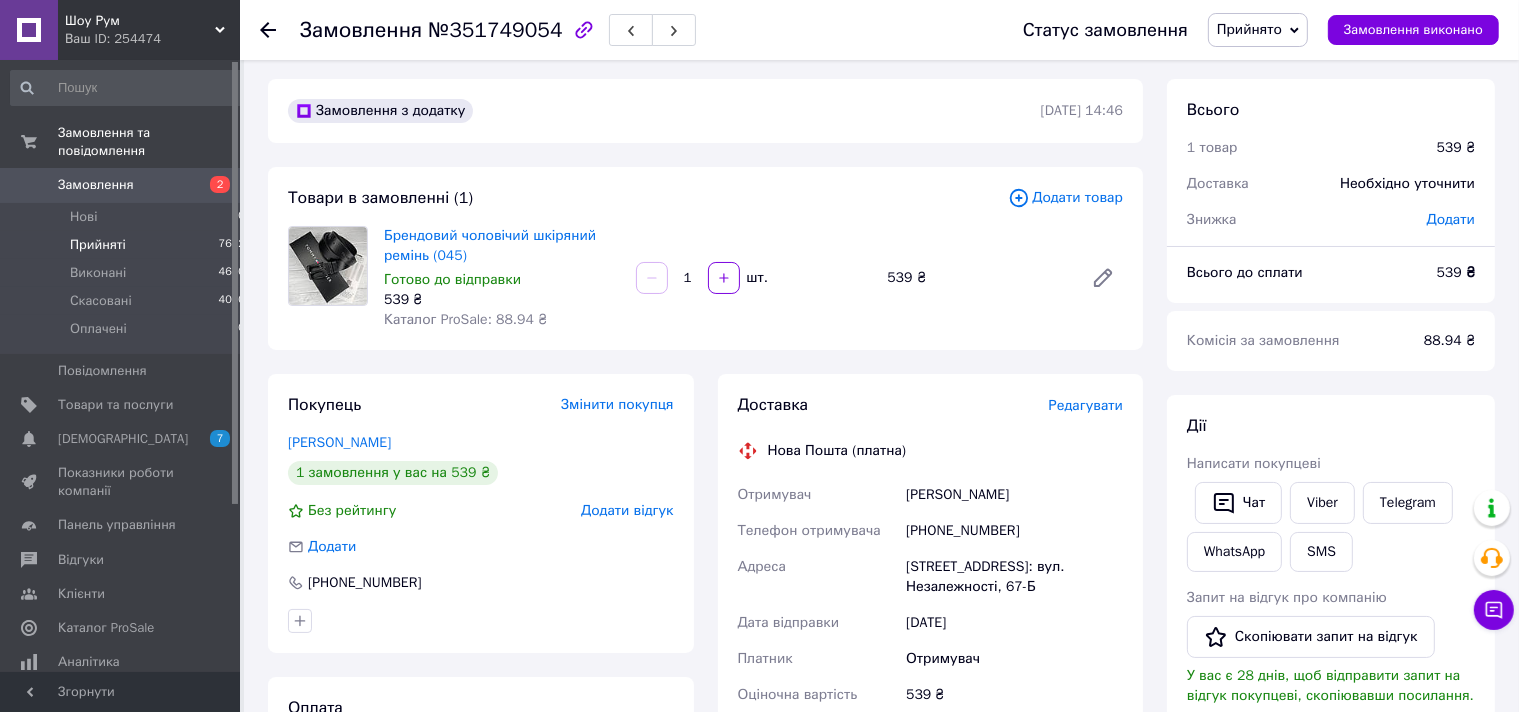 click on "Прийняті 7672" at bounding box center [128, 245] 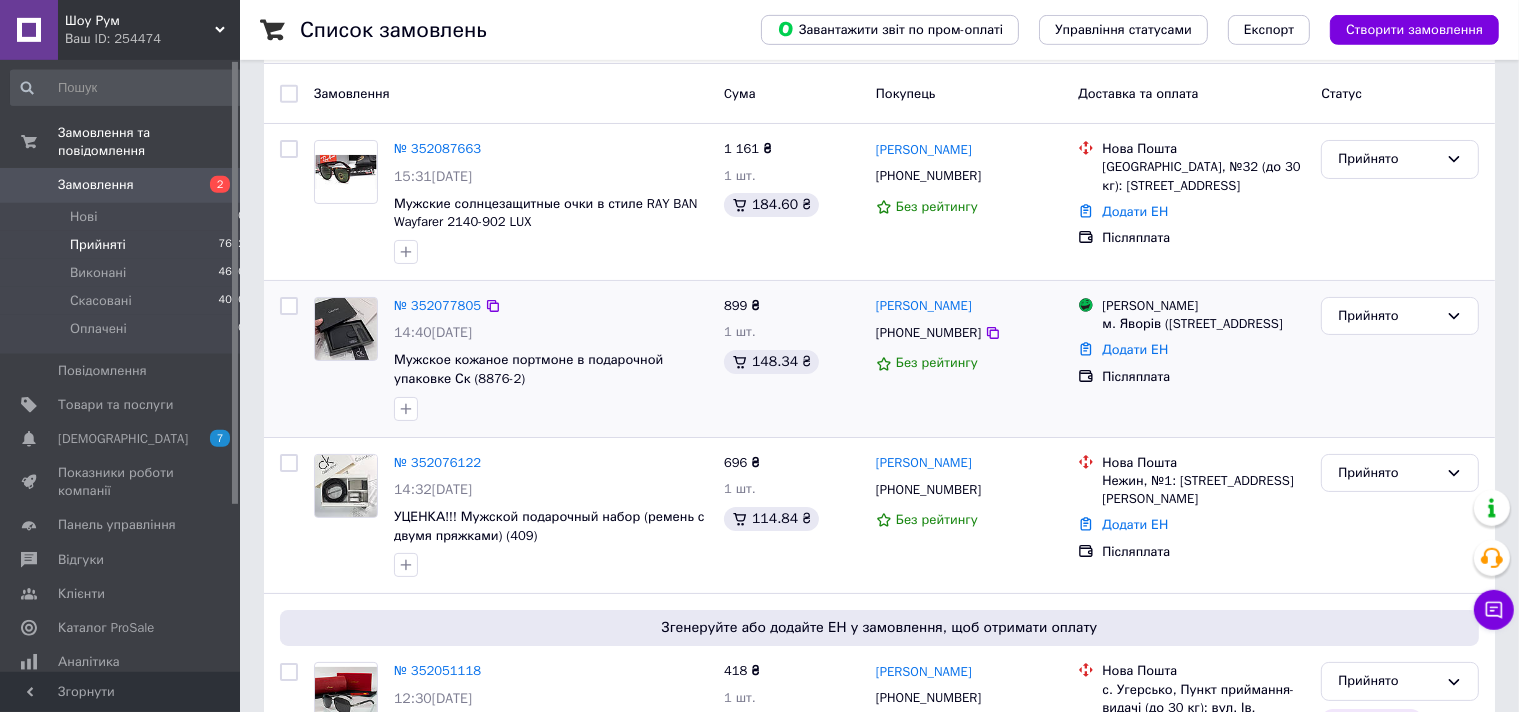 scroll, scrollTop: 165, scrollLeft: 0, axis: vertical 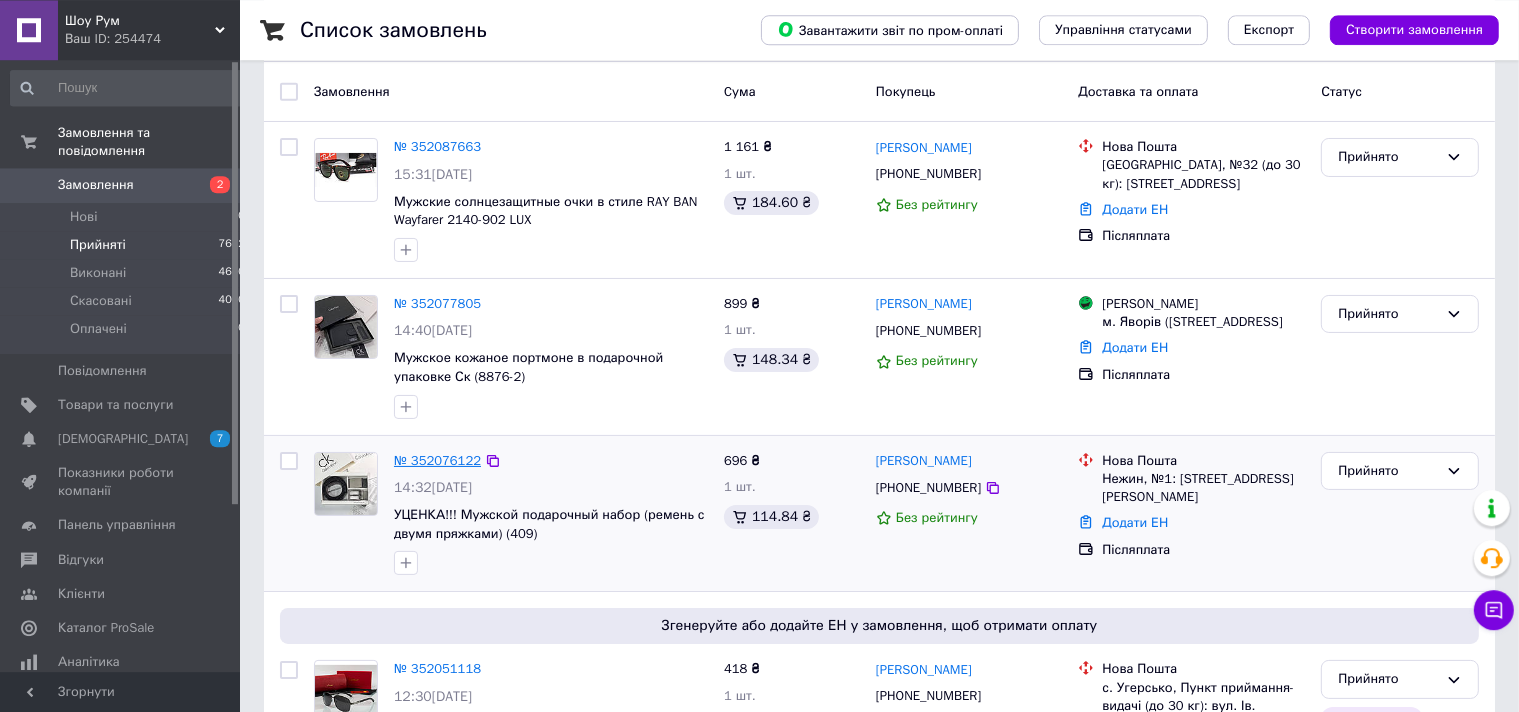 click on "№ 352076122" at bounding box center (437, 460) 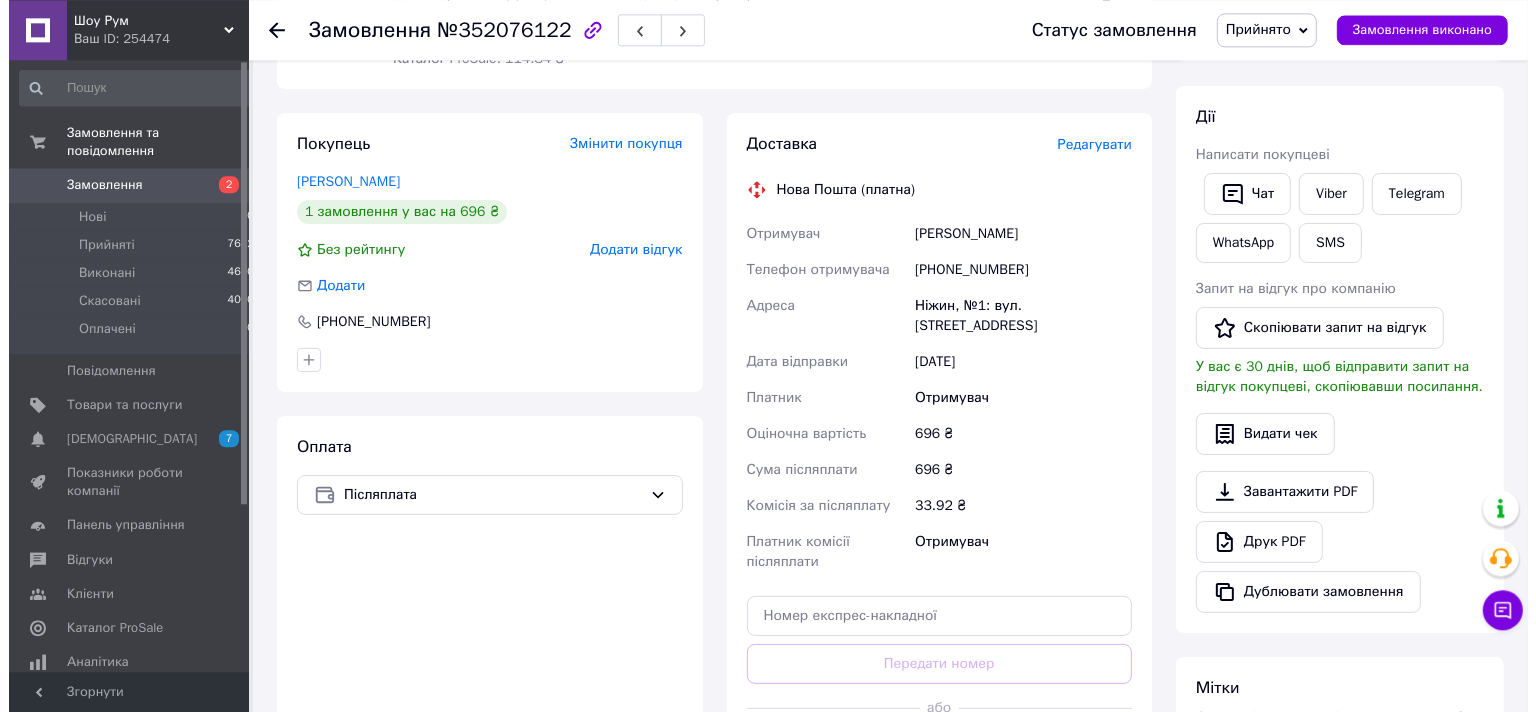 scroll, scrollTop: 276, scrollLeft: 0, axis: vertical 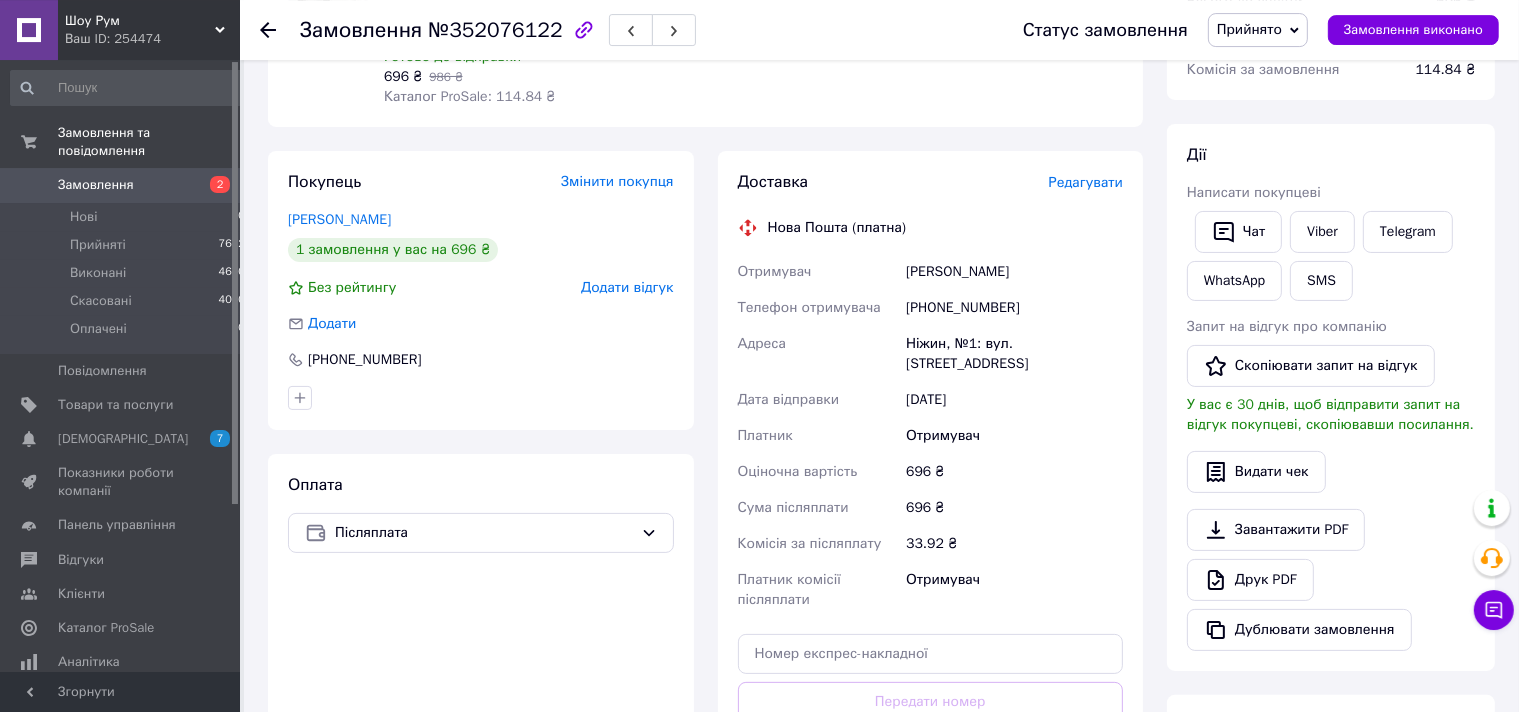 click on "Редагувати" at bounding box center [1086, 182] 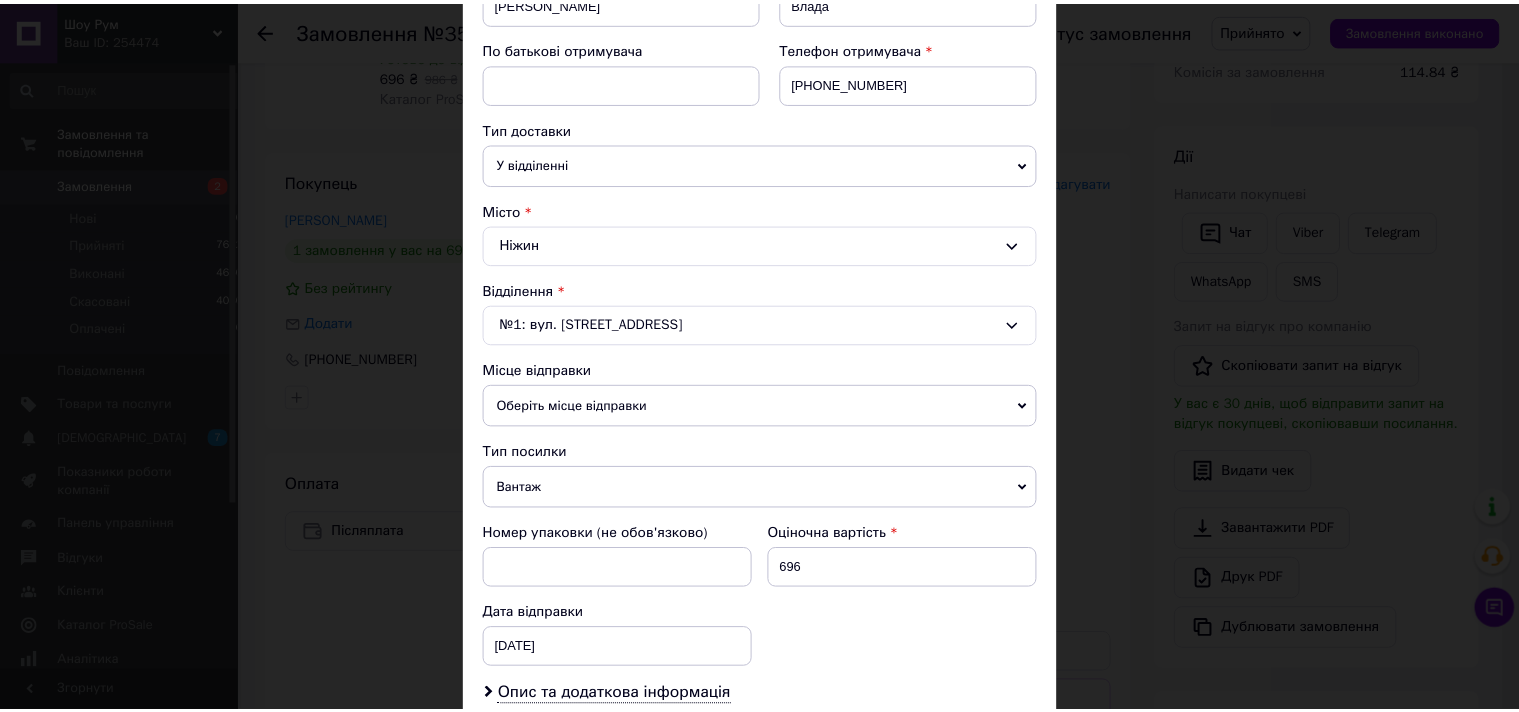 scroll, scrollTop: 0, scrollLeft: 0, axis: both 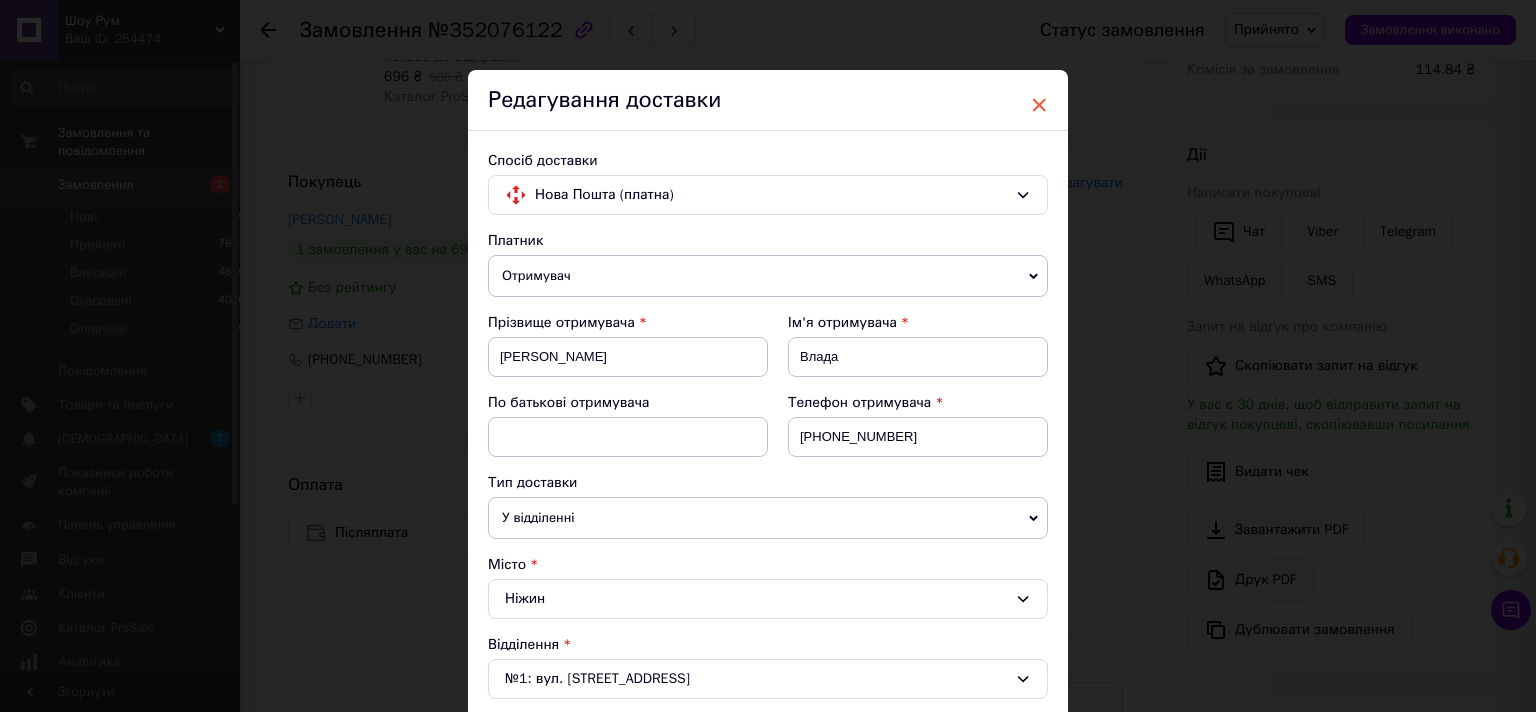 click on "×" at bounding box center [1039, 105] 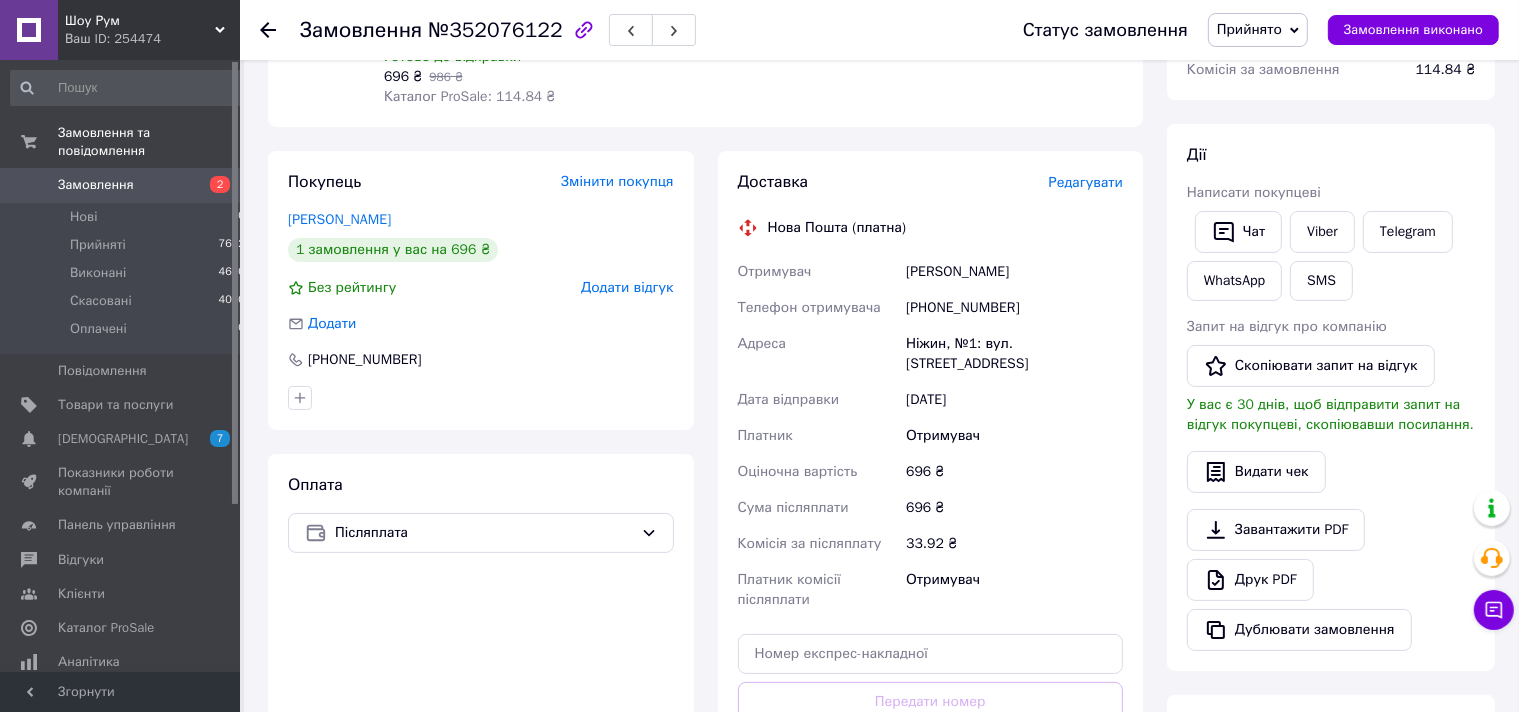 scroll, scrollTop: 0, scrollLeft: 0, axis: both 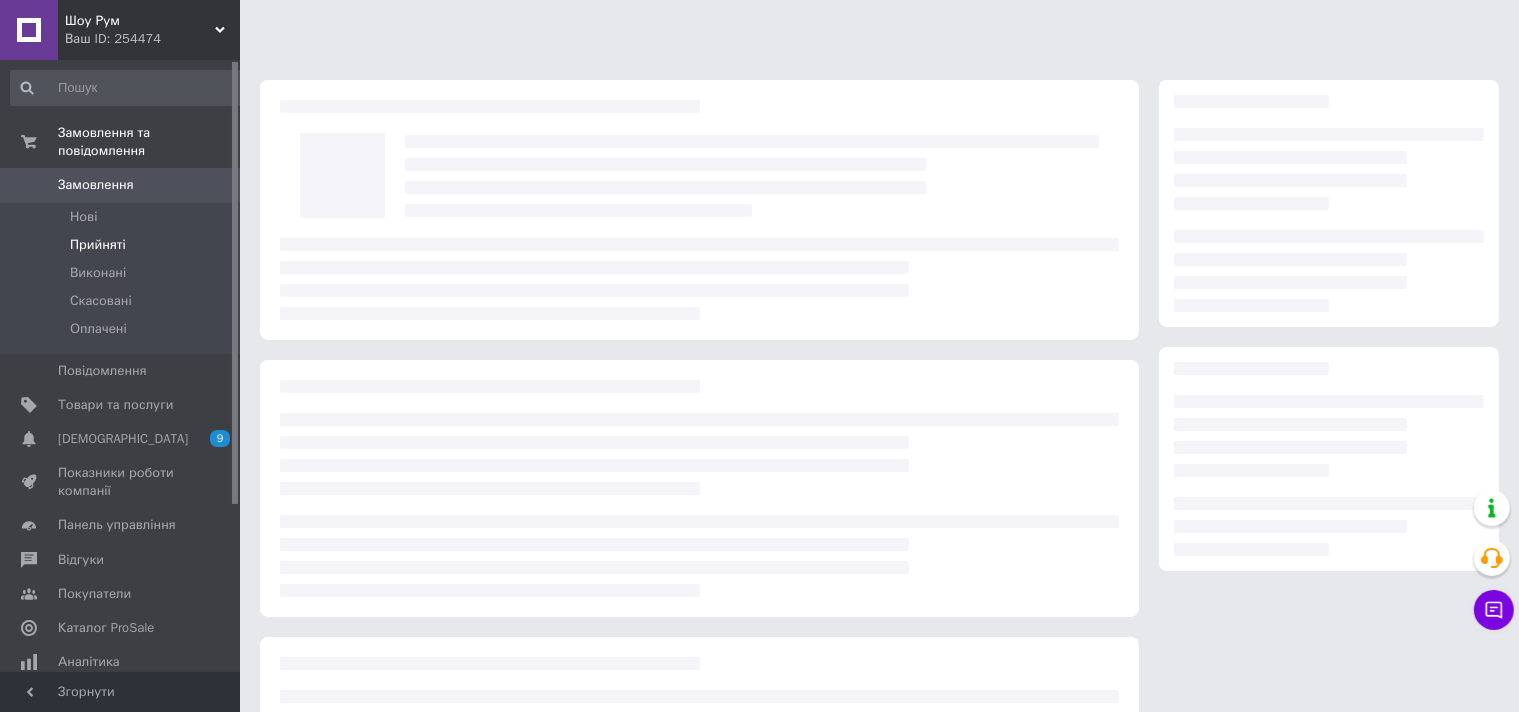 click on "Прийняті" at bounding box center [98, 245] 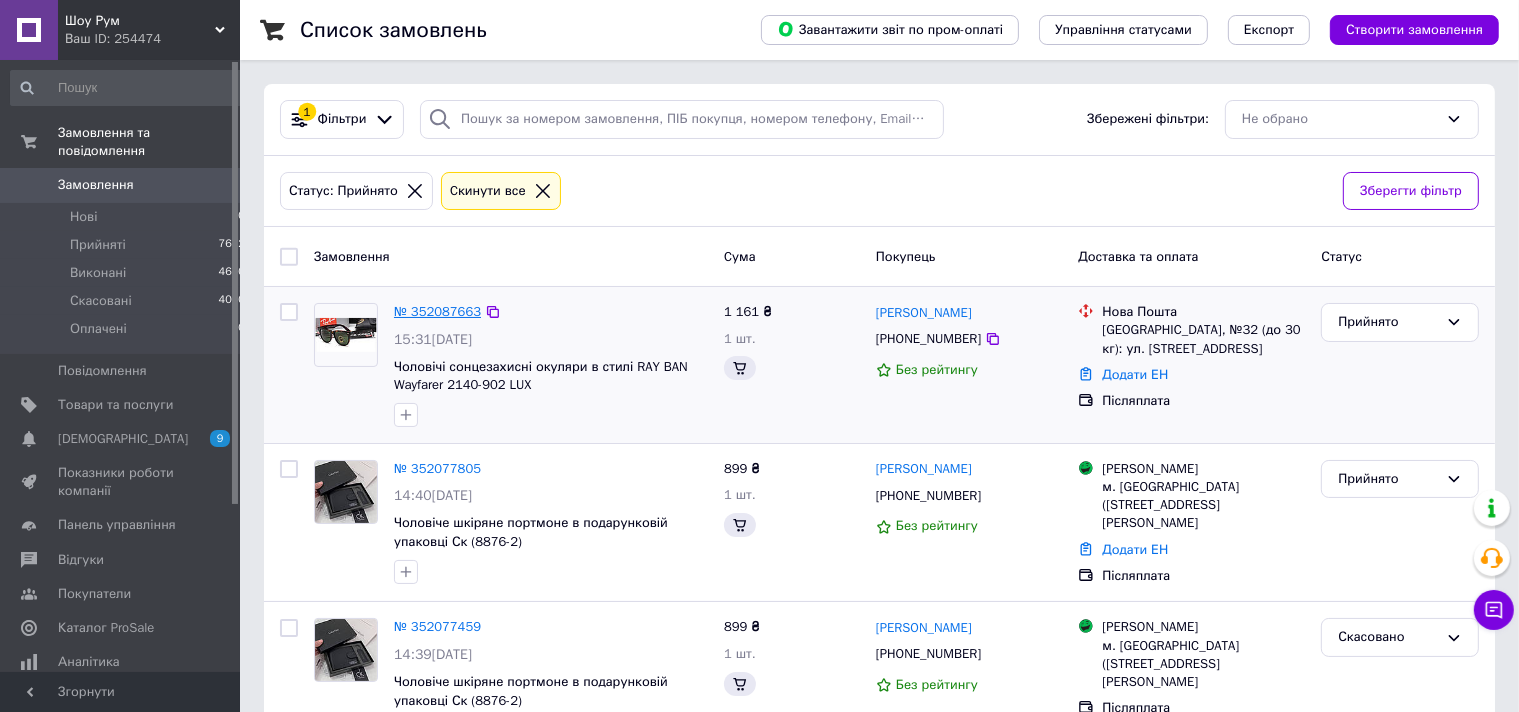 click on "№ 352087663" at bounding box center [437, 311] 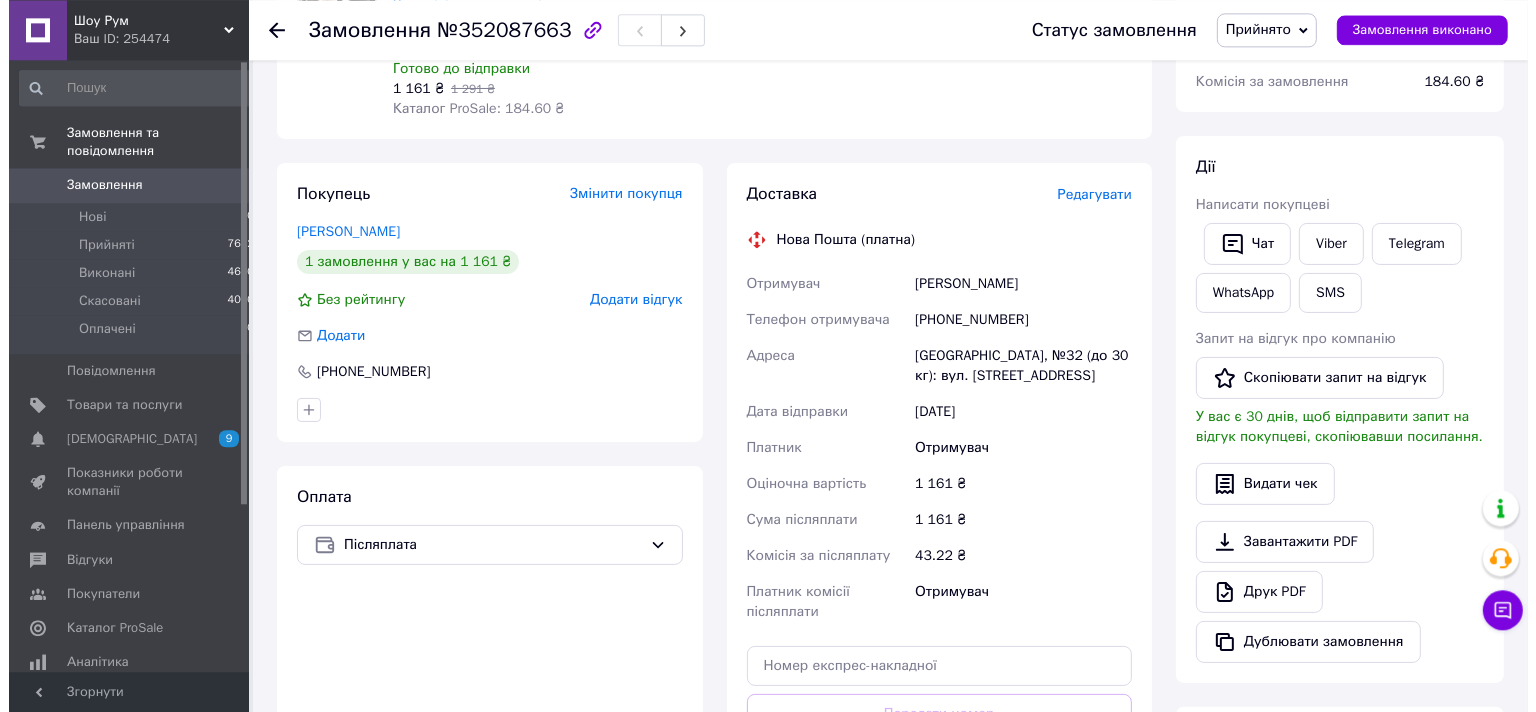 scroll, scrollTop: 260, scrollLeft: 0, axis: vertical 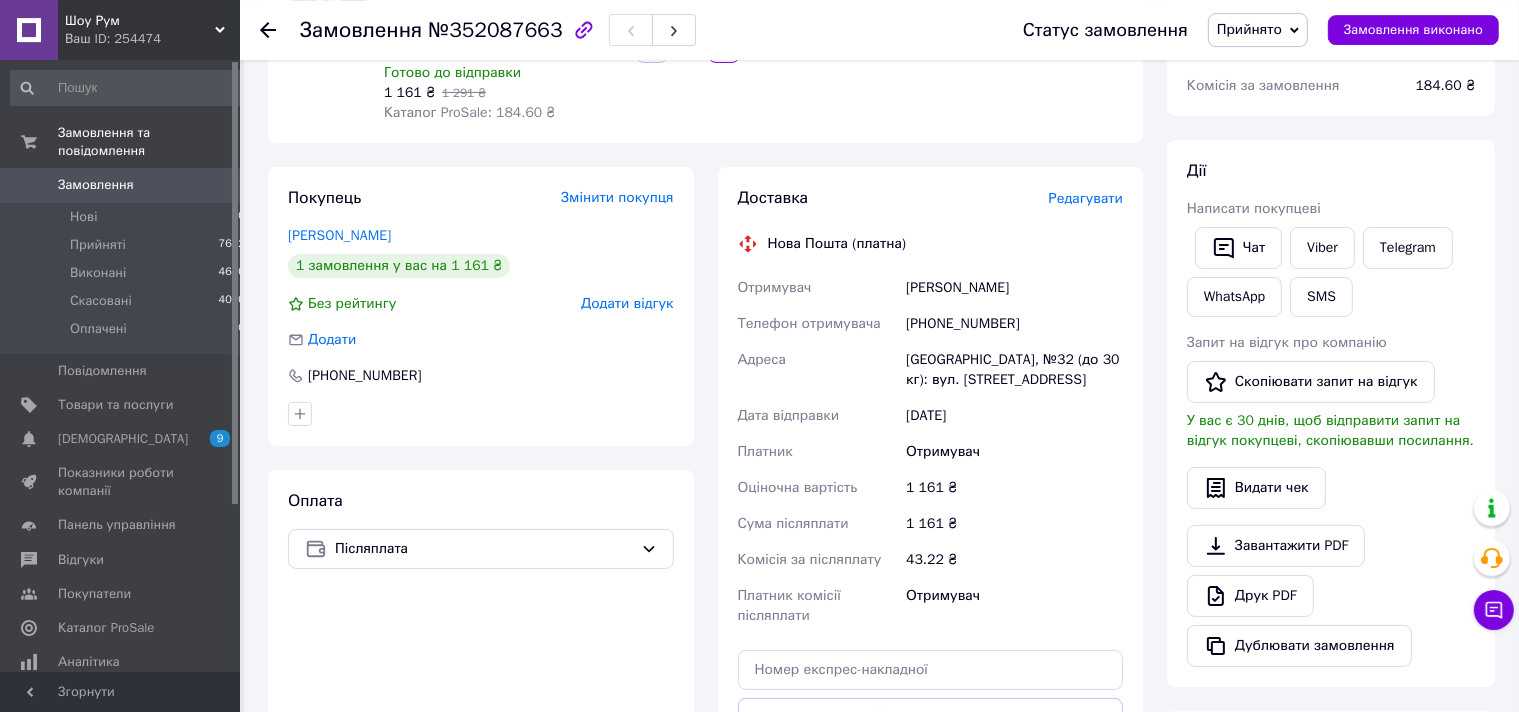 click on "Редагувати" at bounding box center [1086, 198] 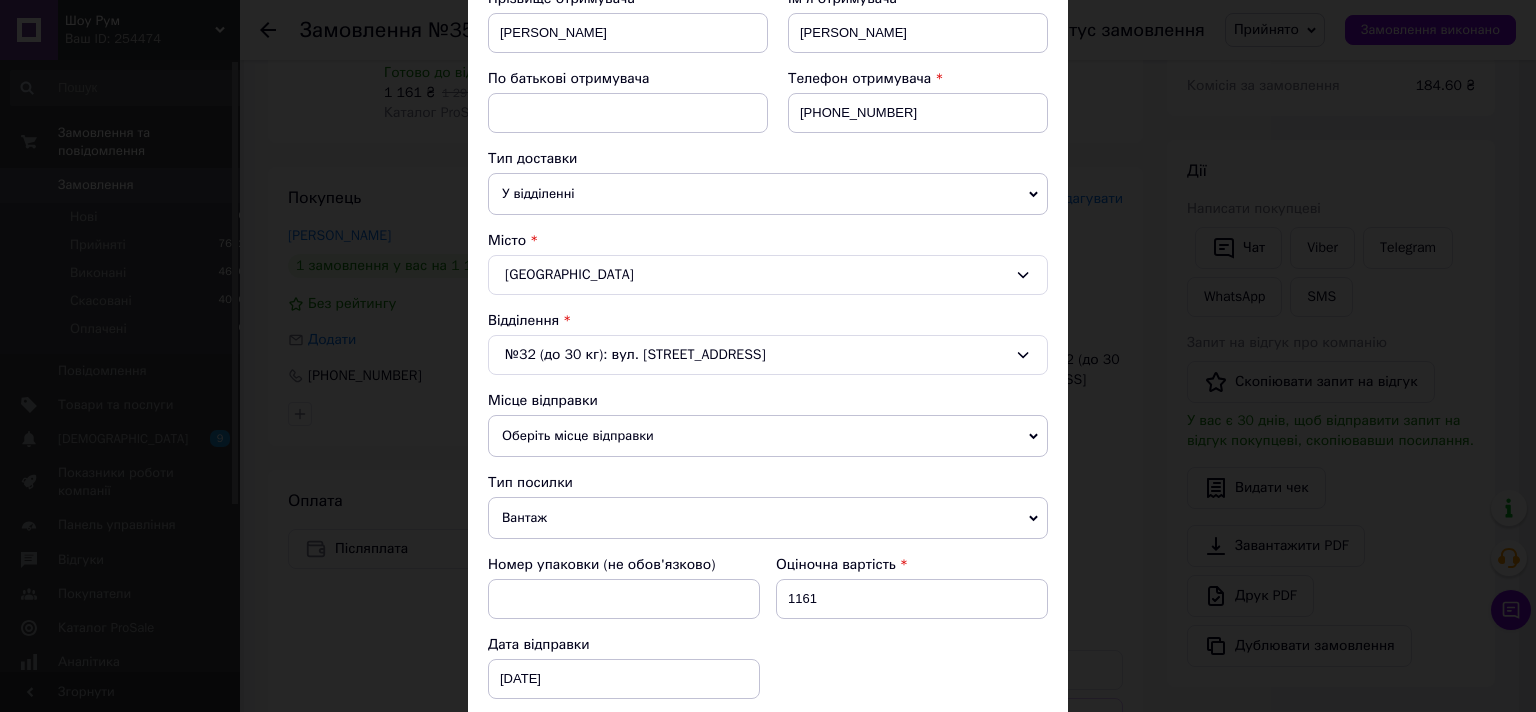 scroll, scrollTop: 402, scrollLeft: 0, axis: vertical 